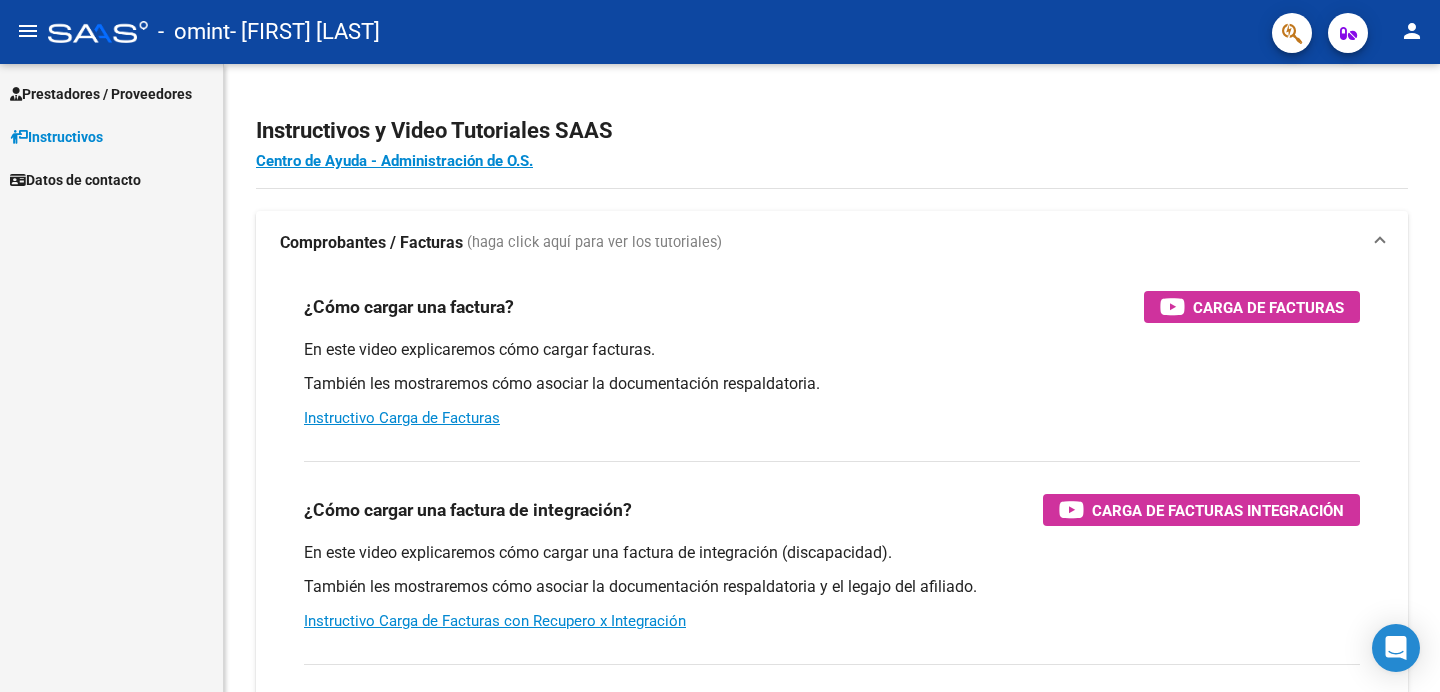 scroll, scrollTop: 0, scrollLeft: 0, axis: both 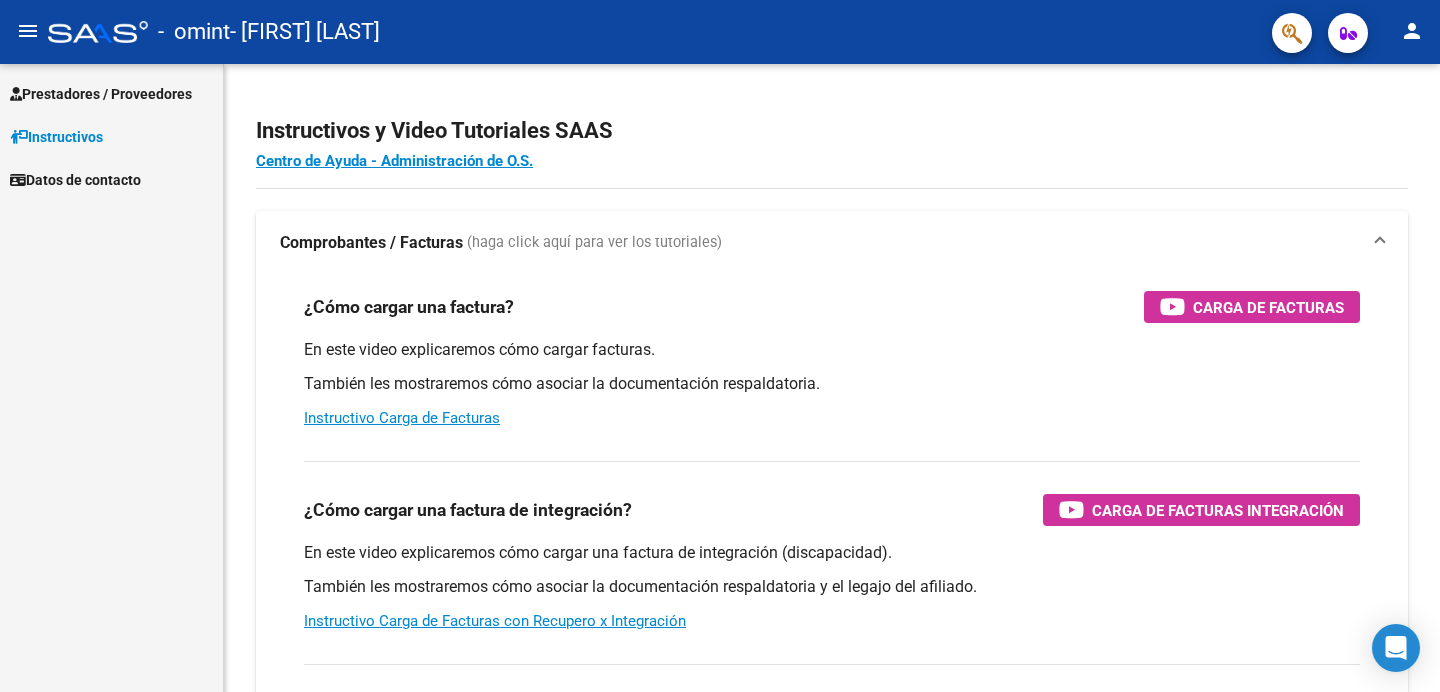 click on "Prestadores / Proveedores" at bounding box center (101, 94) 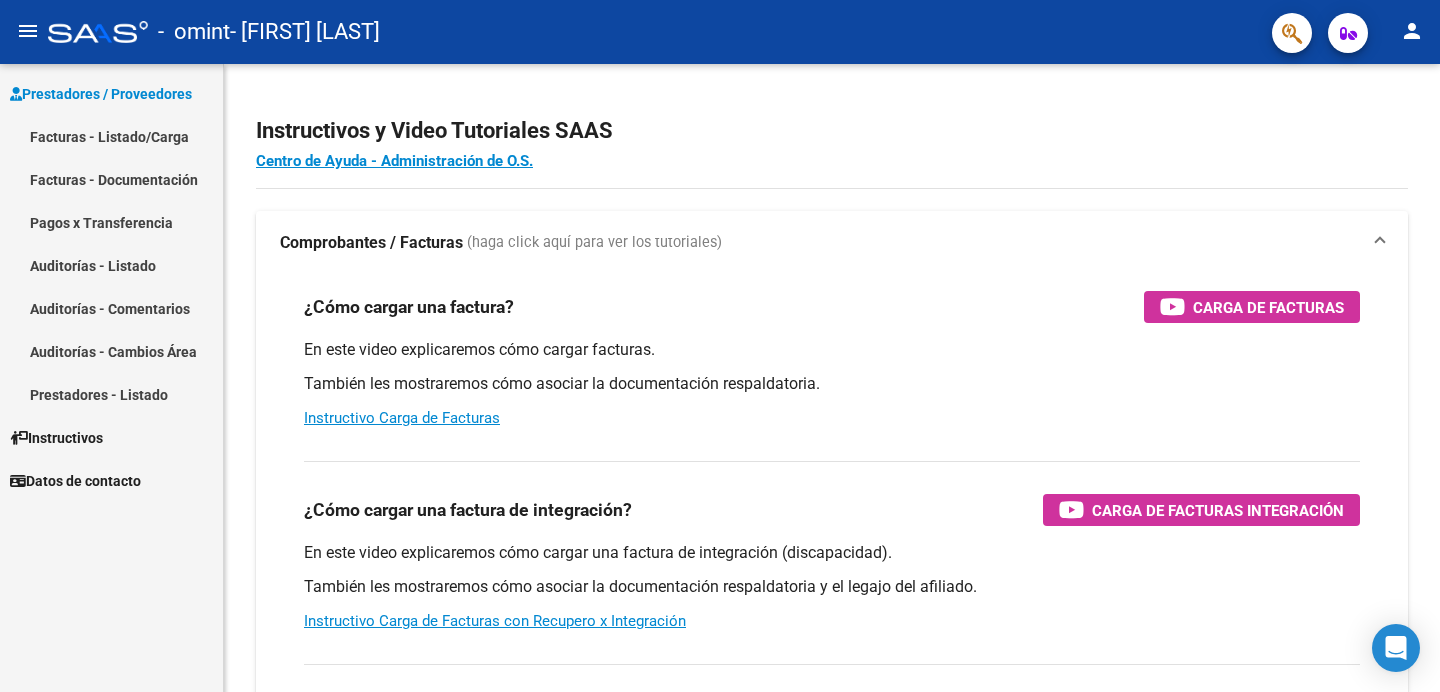 click on "Facturas - Listado/Carga" at bounding box center [111, 136] 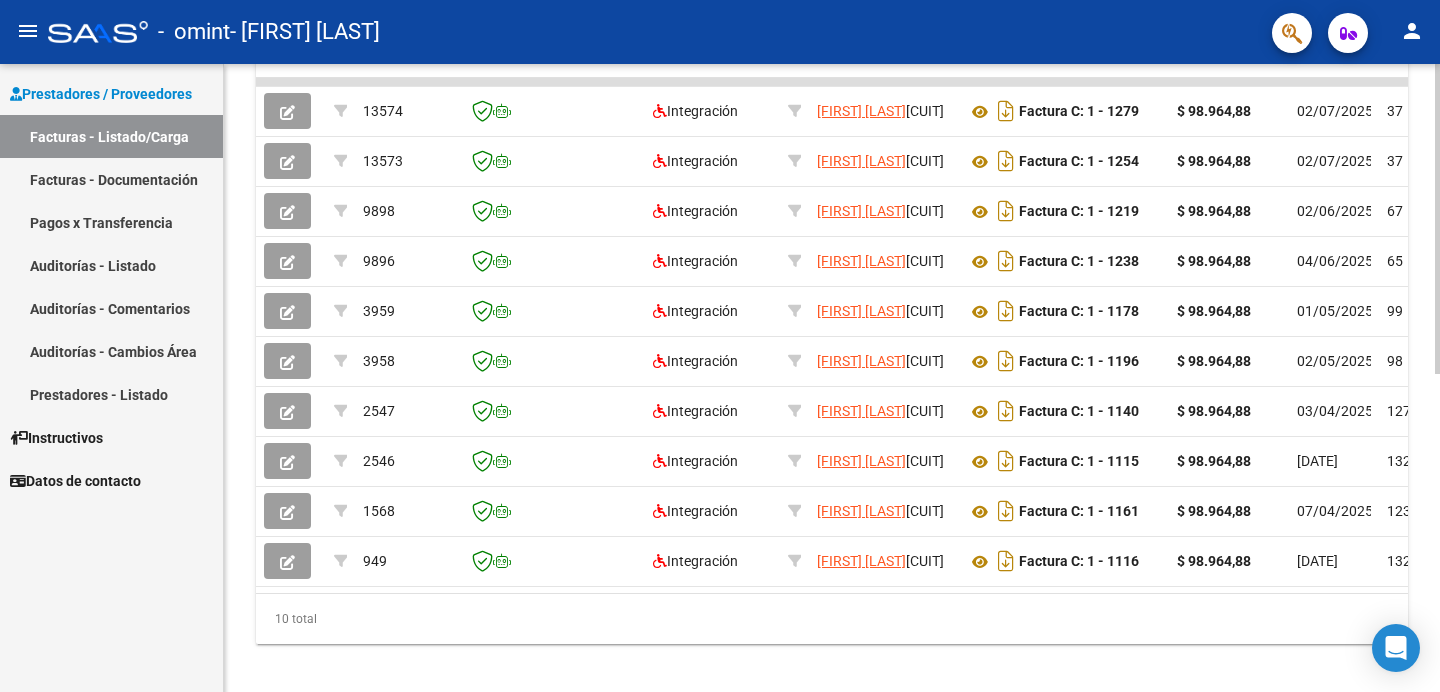 scroll, scrollTop: 602, scrollLeft: 0, axis: vertical 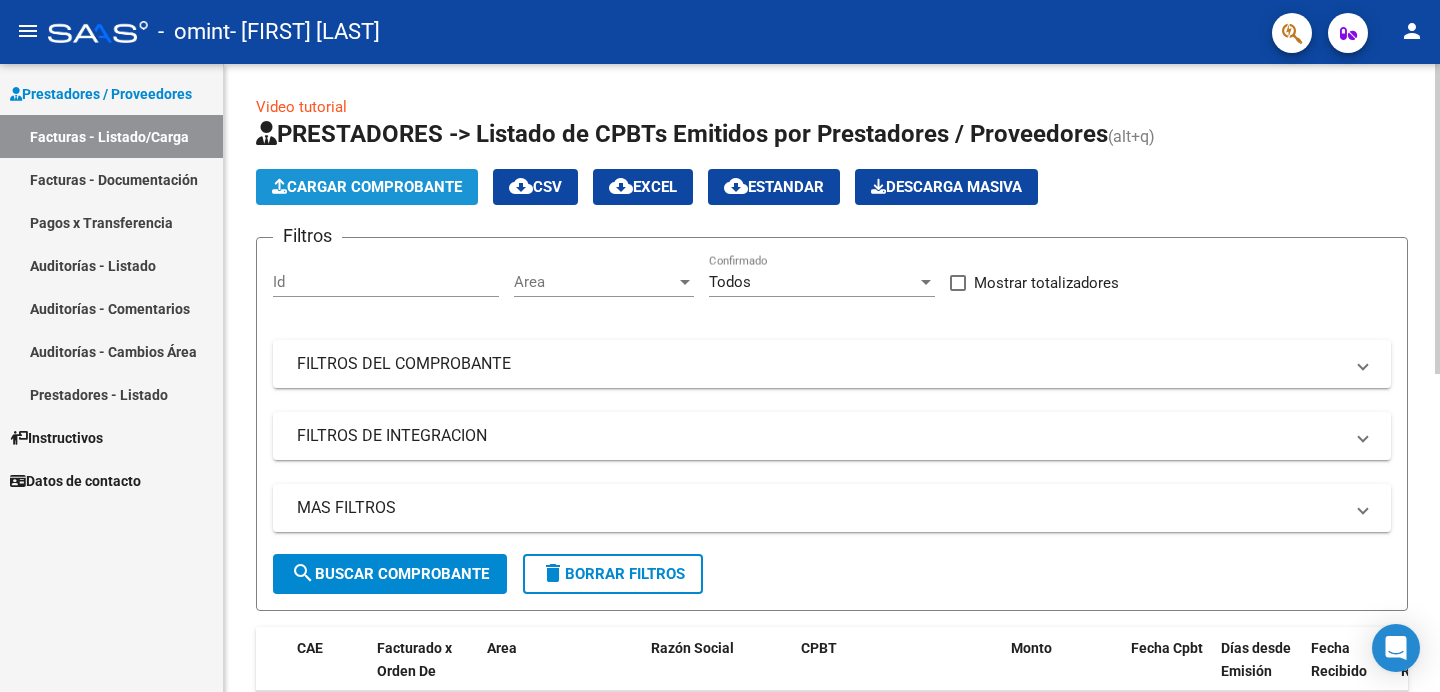click on "Cargar Comprobante" 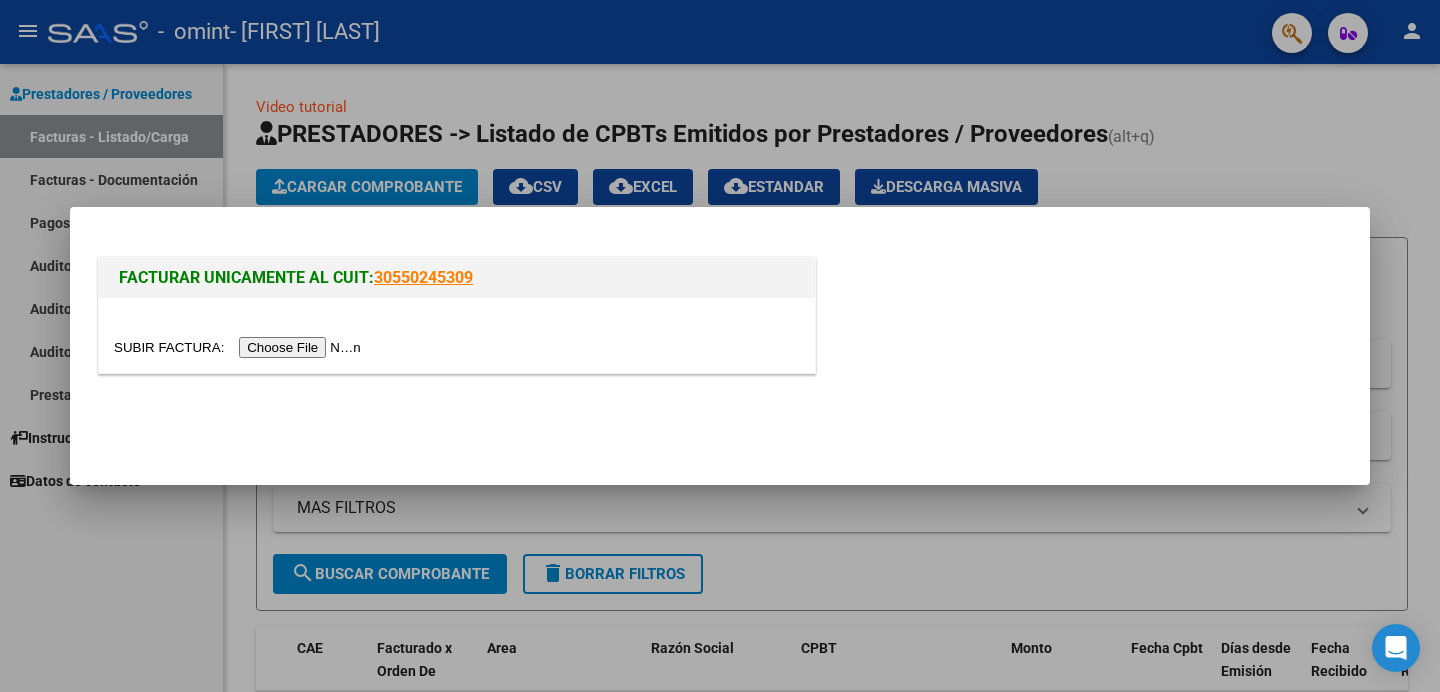 click at bounding box center (240, 347) 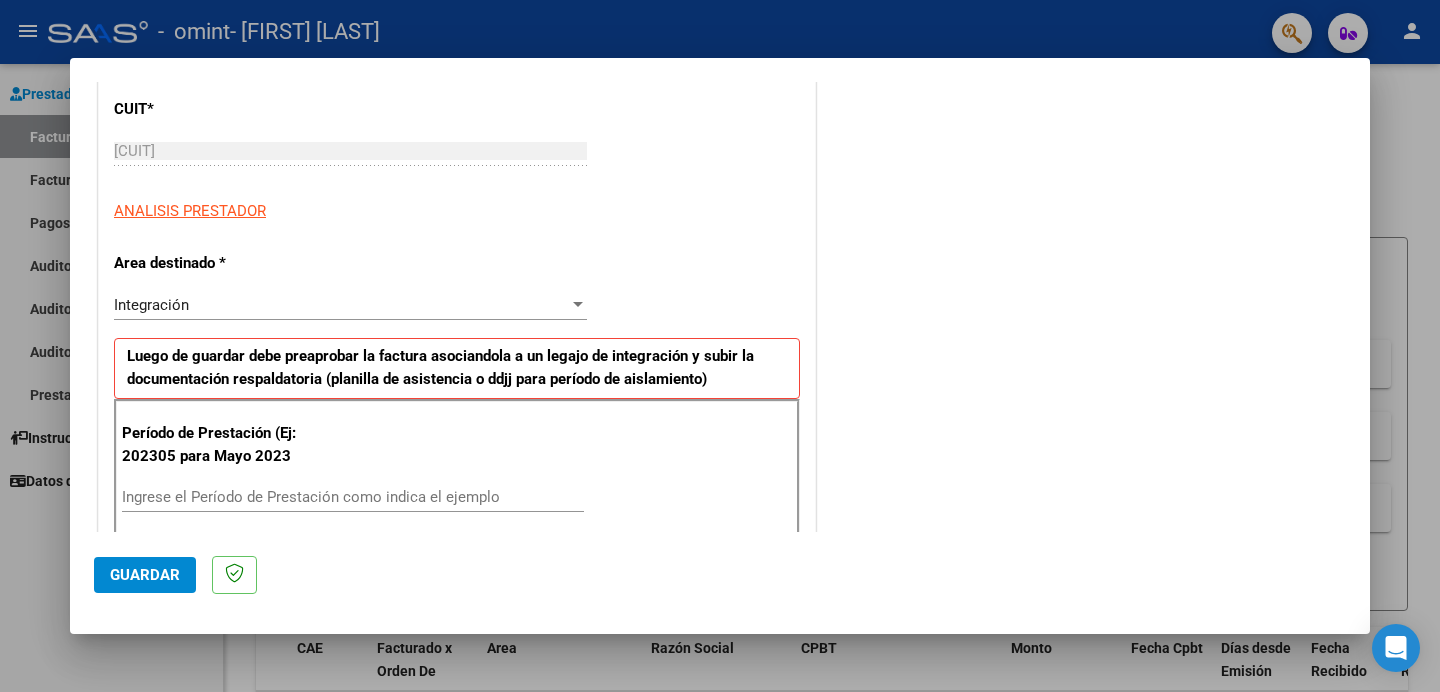 scroll, scrollTop: 284, scrollLeft: 0, axis: vertical 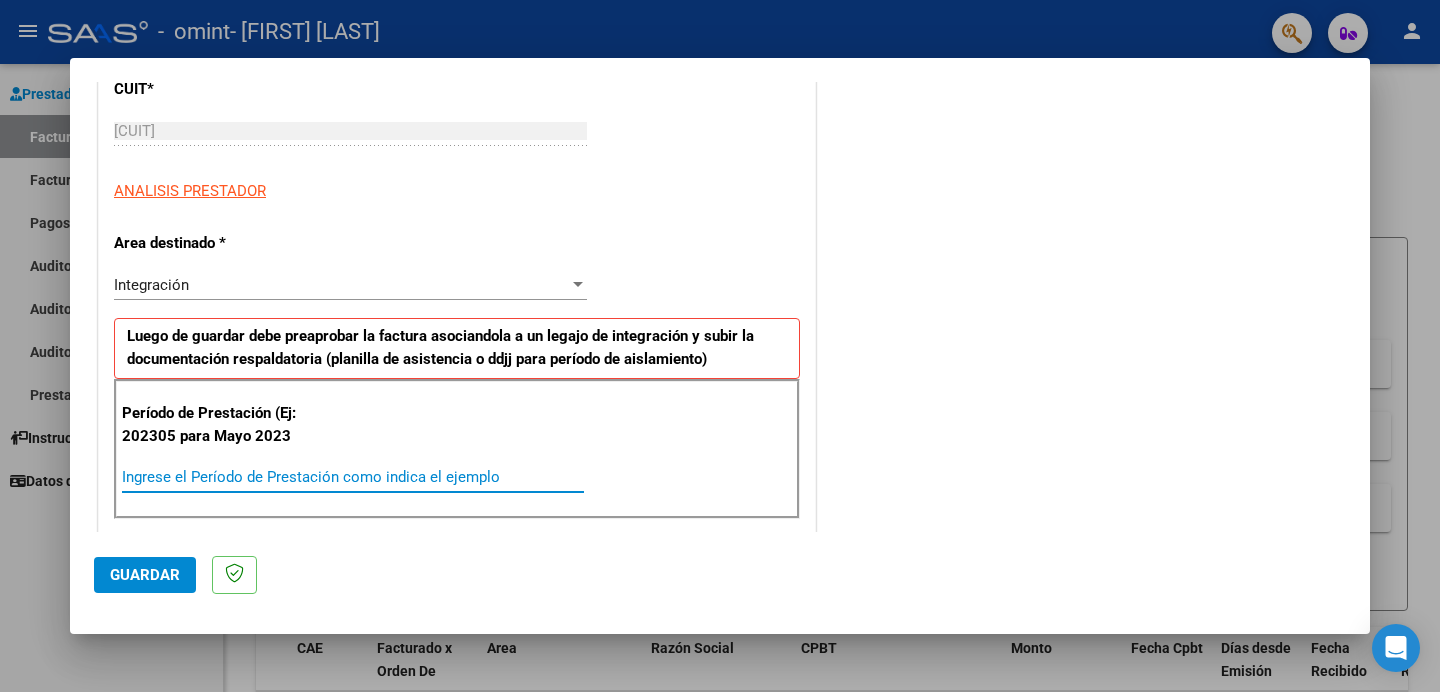 click on "Ingrese el Período de Prestación como indica el ejemplo" at bounding box center (353, 477) 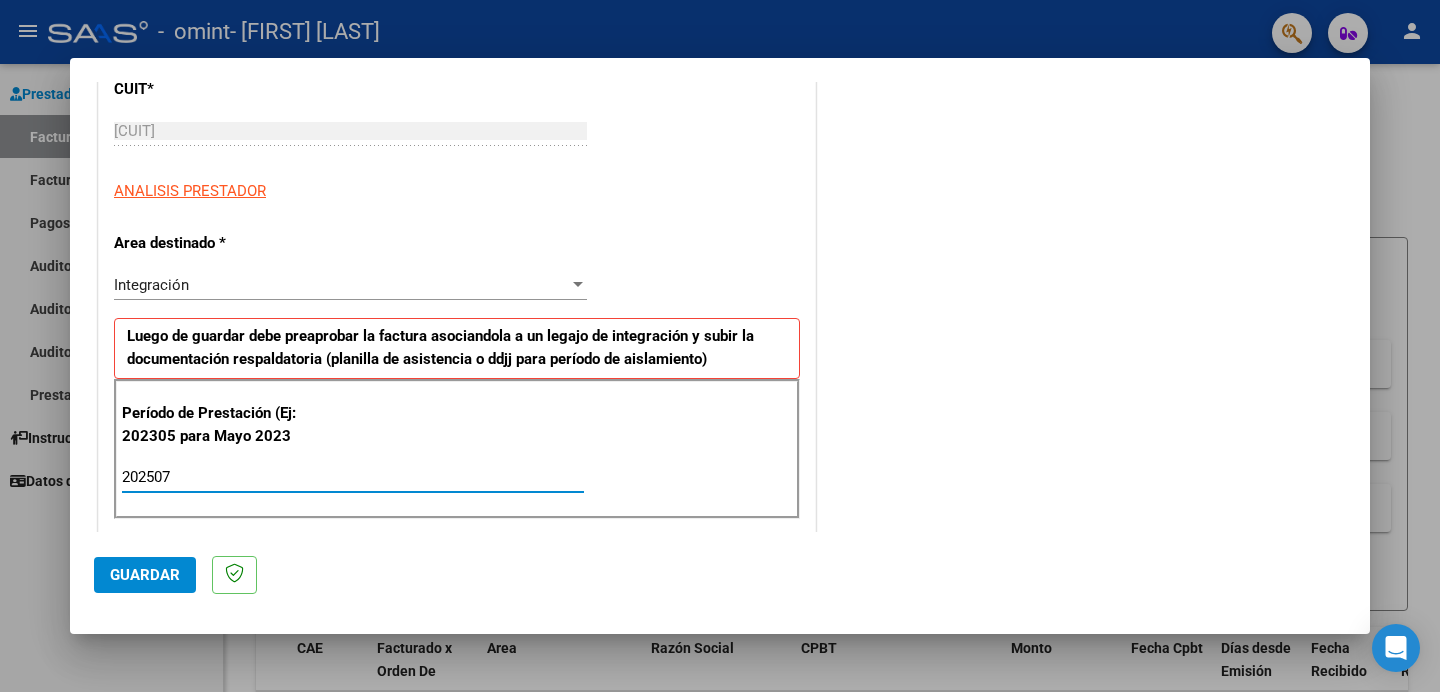 type on "202507" 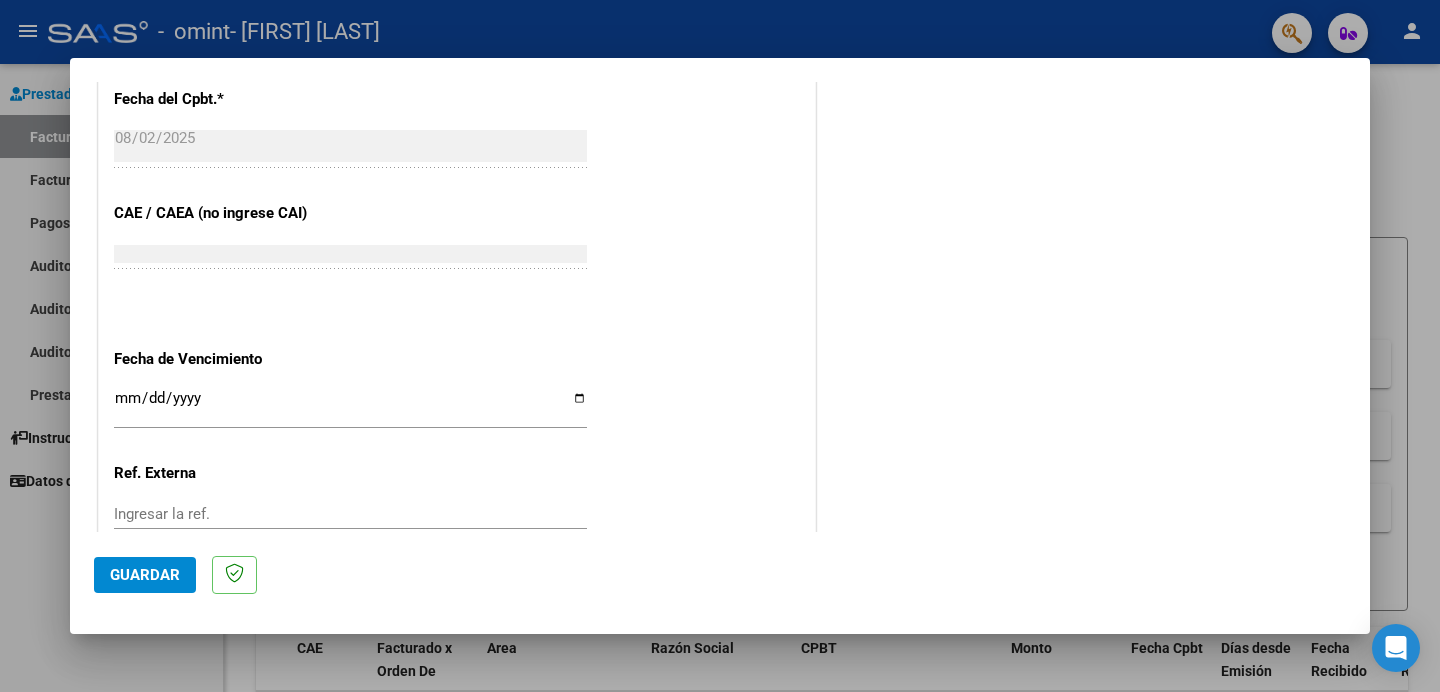 scroll, scrollTop: 1138, scrollLeft: 0, axis: vertical 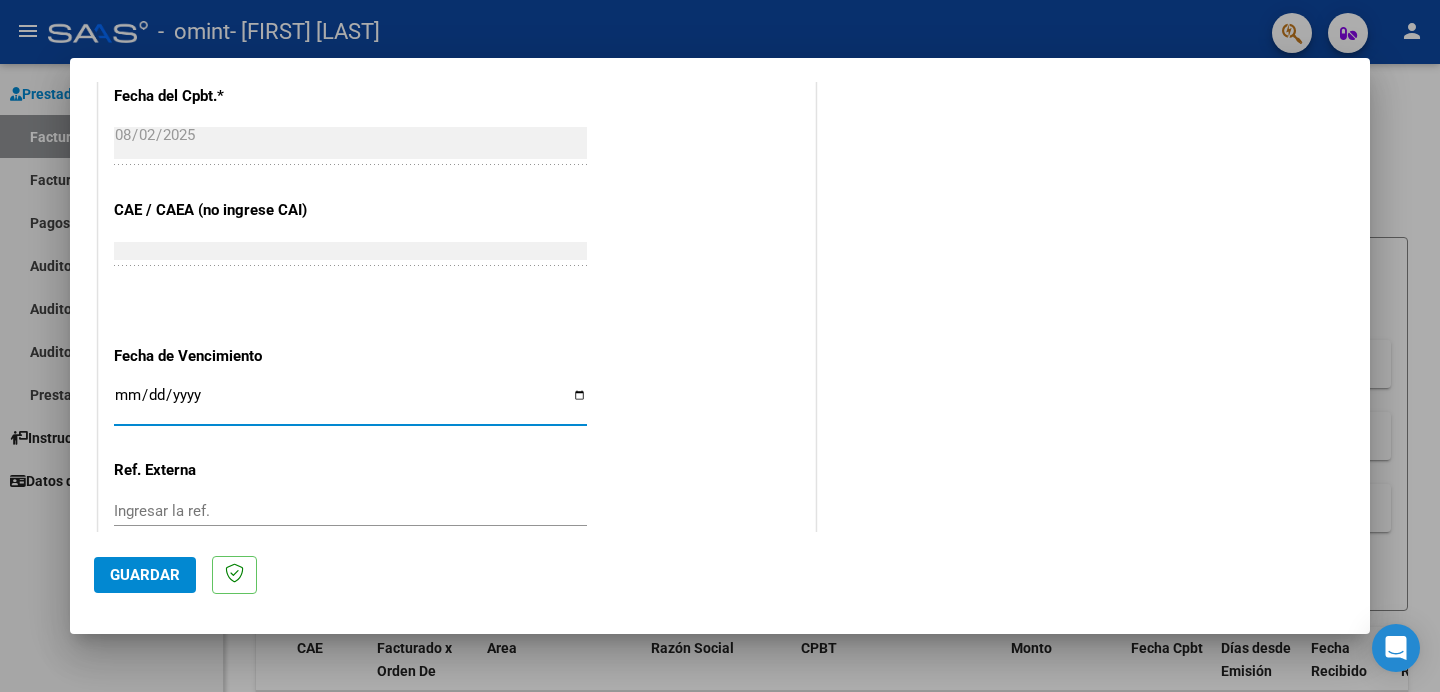 click on "Ingresar la fecha" at bounding box center (350, 403) 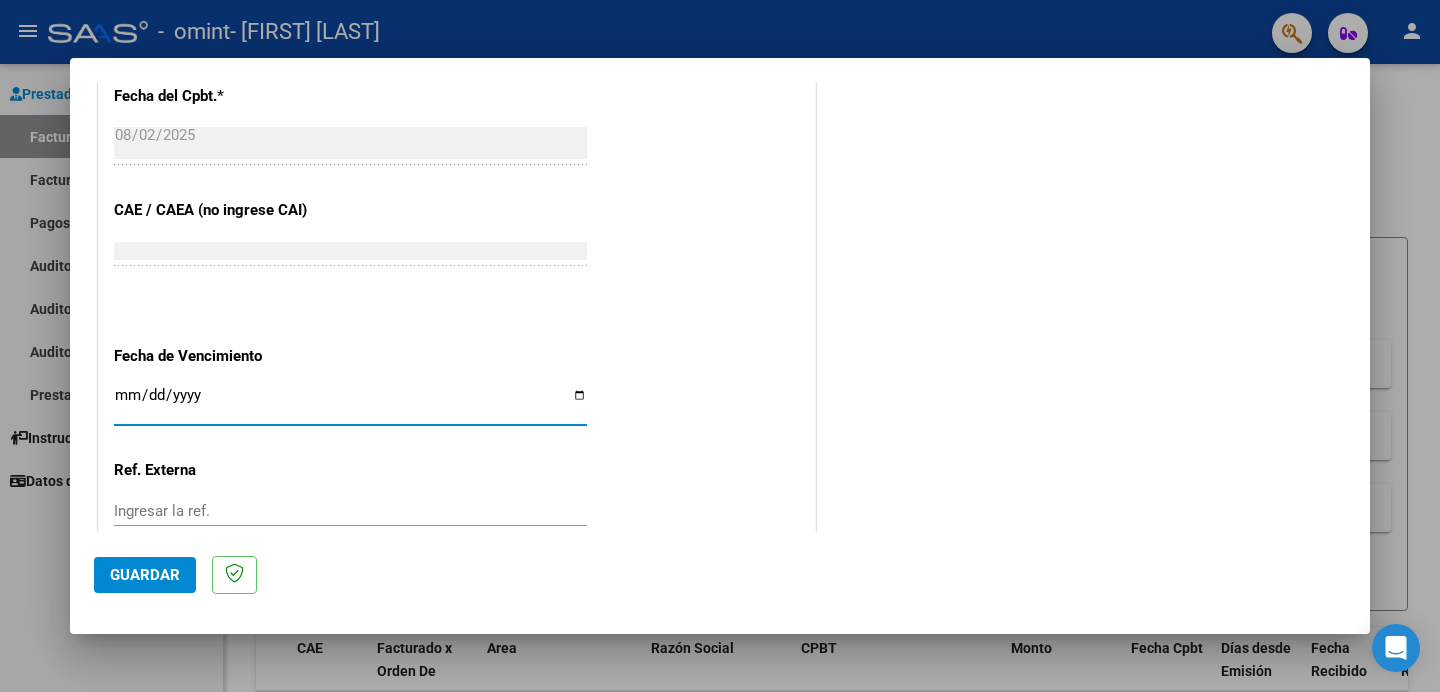type on "[DATE]" 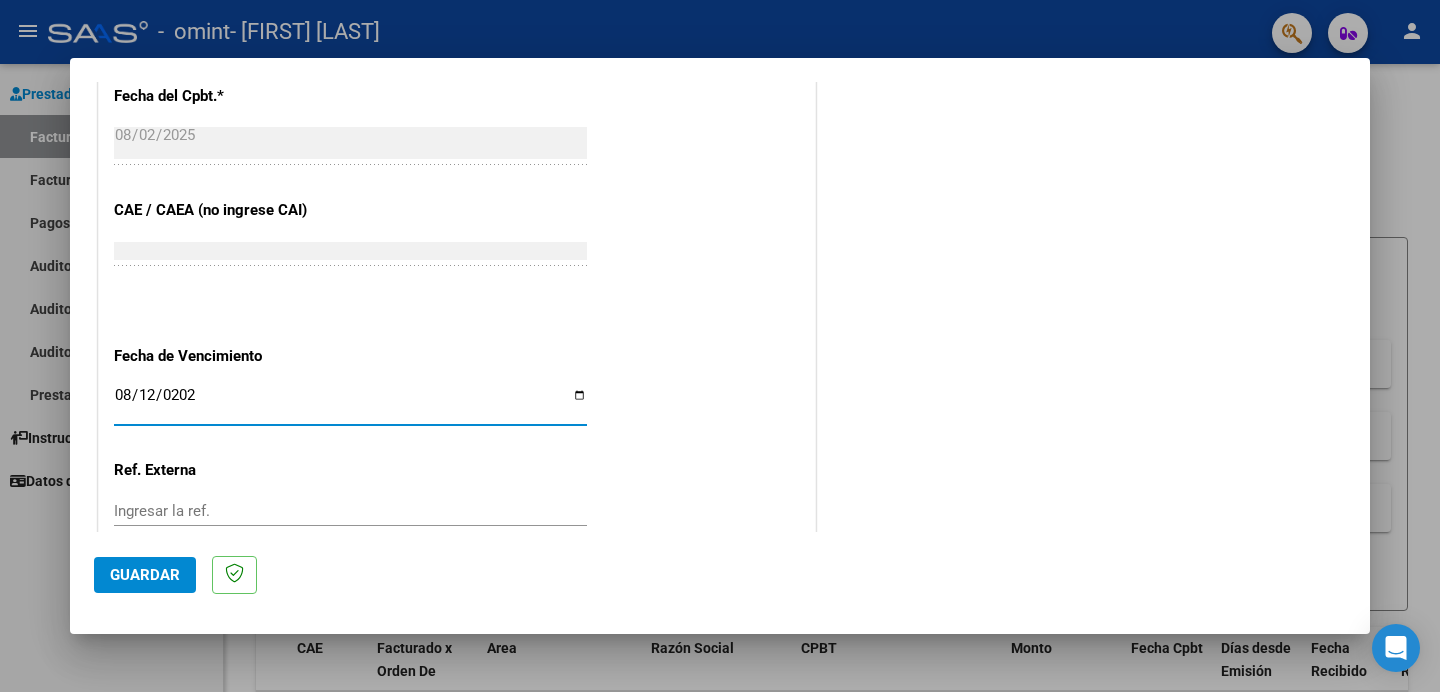 type on "2025-08-12" 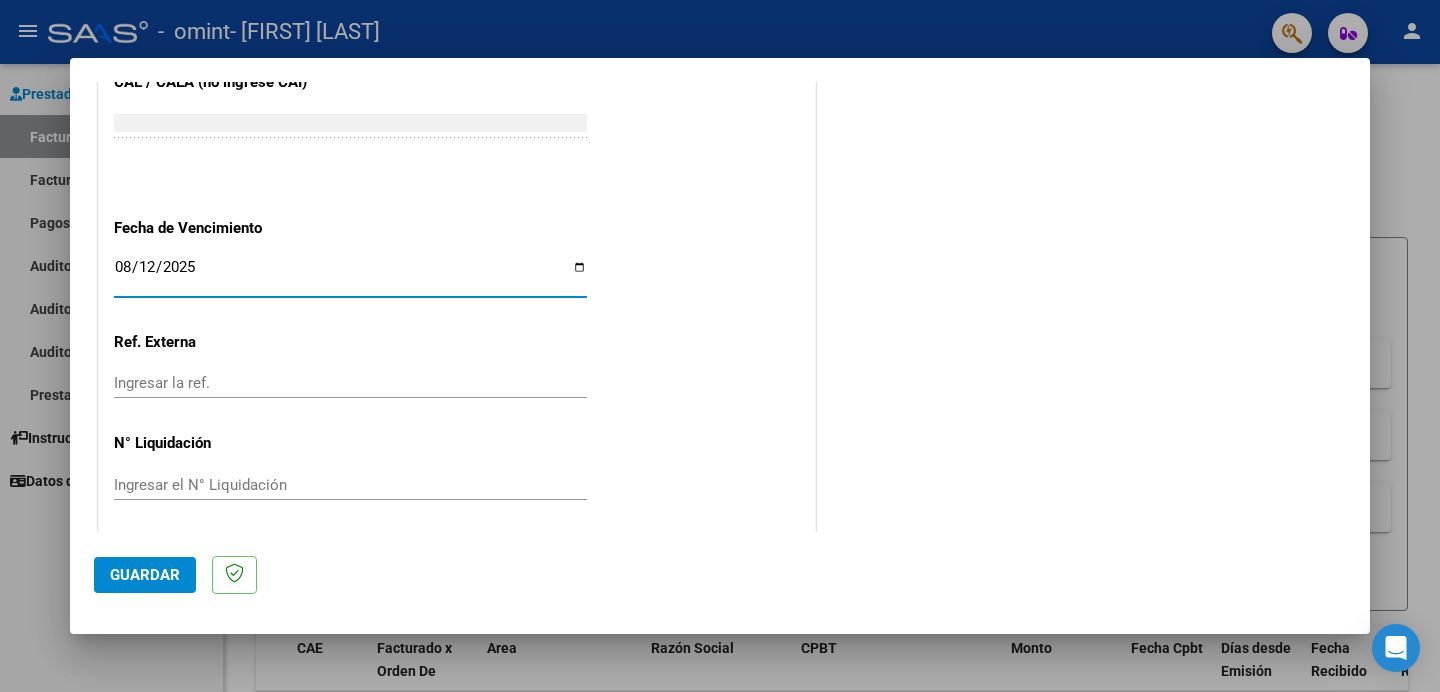 scroll, scrollTop: 1272, scrollLeft: 0, axis: vertical 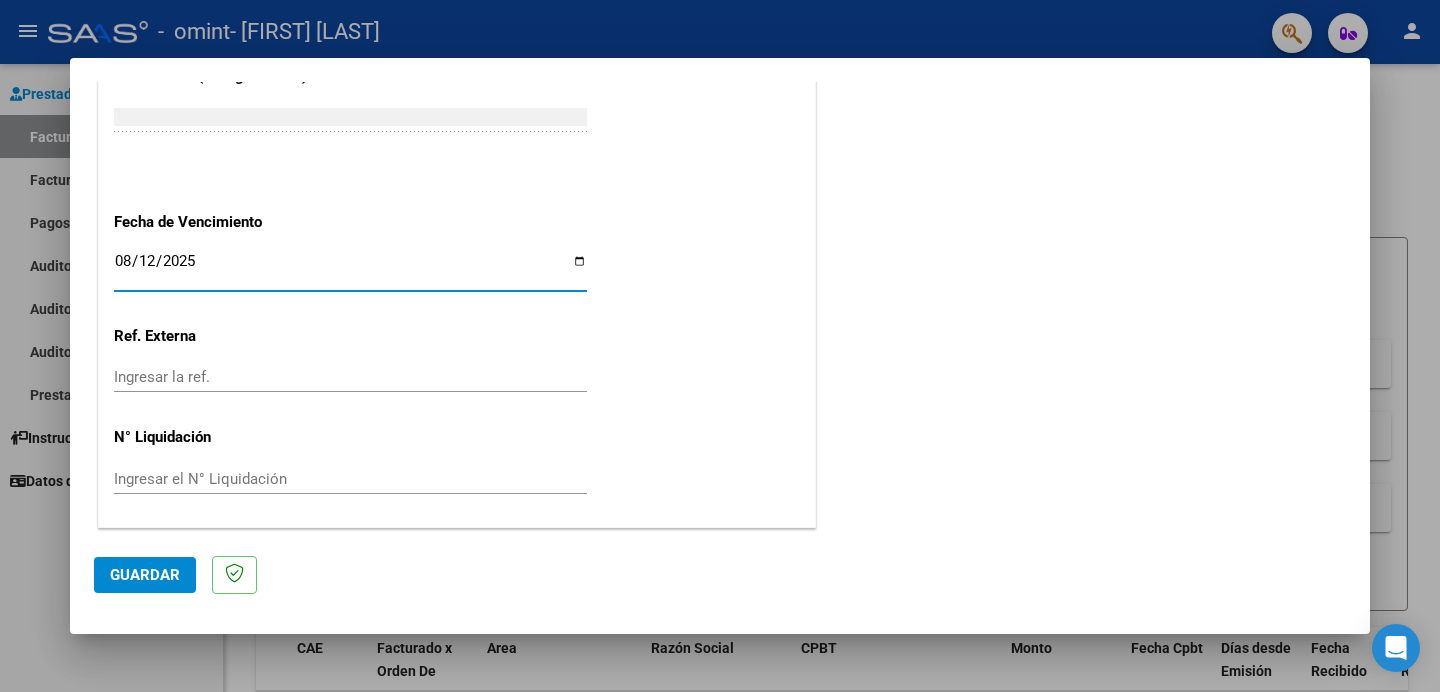 click on "Guardar" 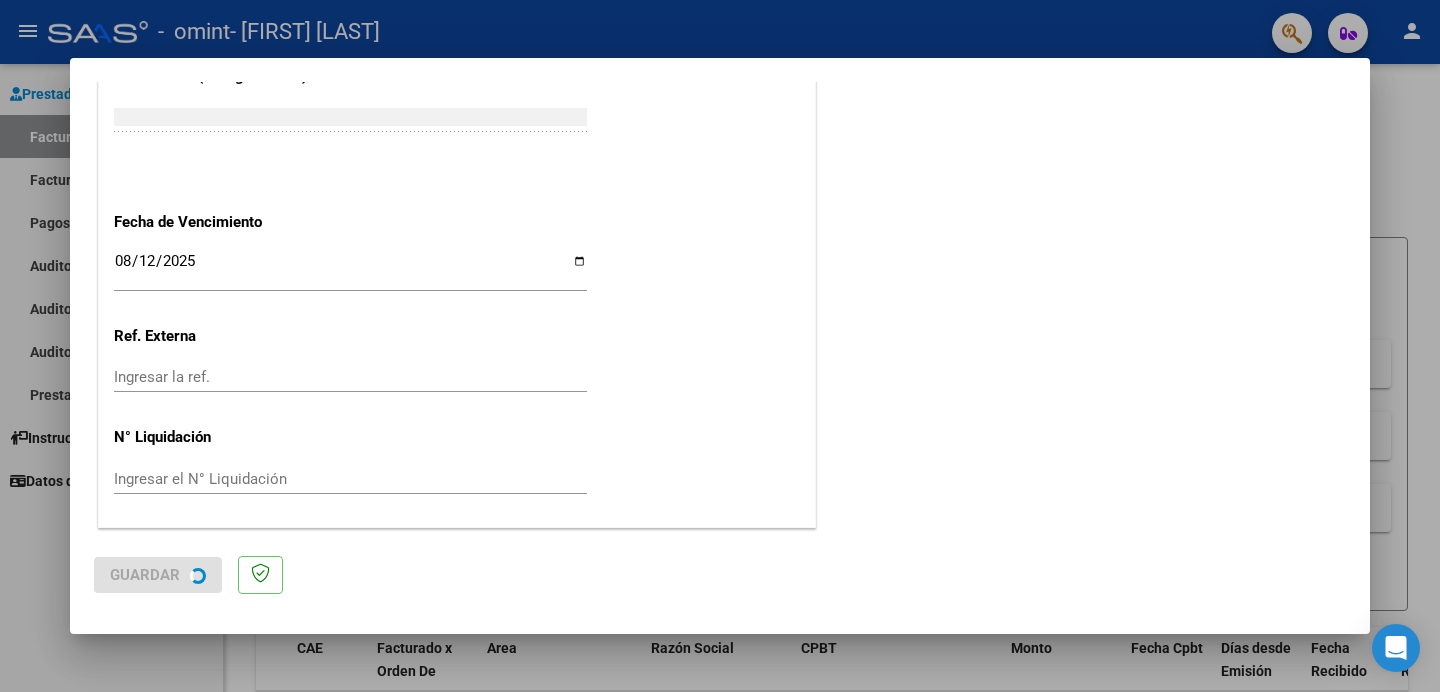 scroll, scrollTop: 0, scrollLeft: 0, axis: both 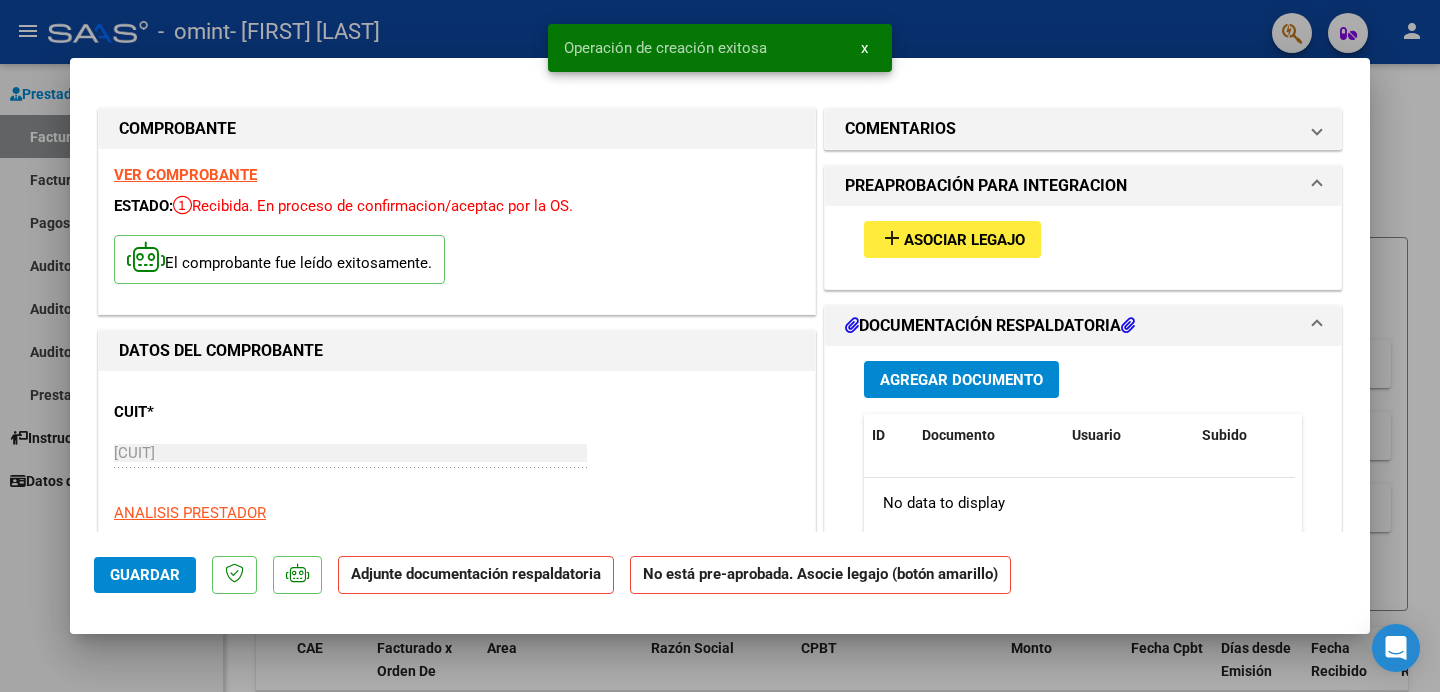 click on "Asociar Legajo" at bounding box center [964, 240] 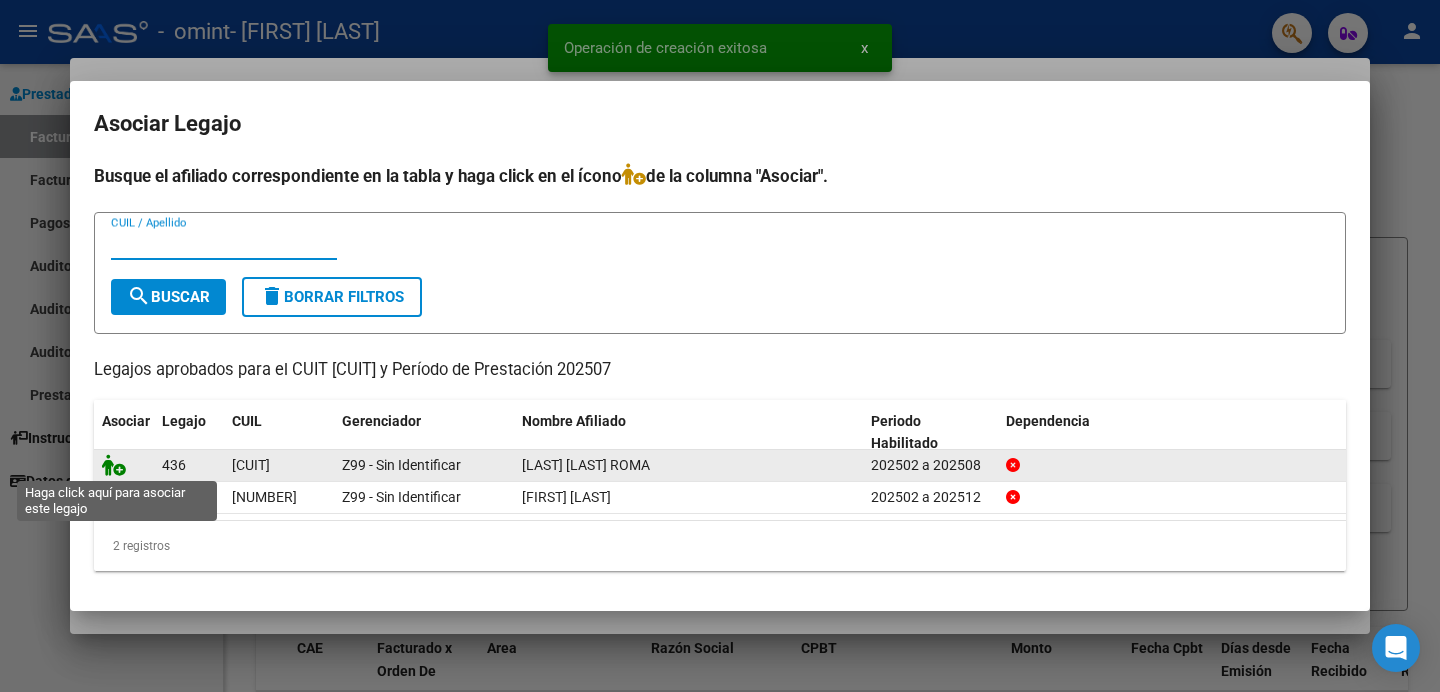 click 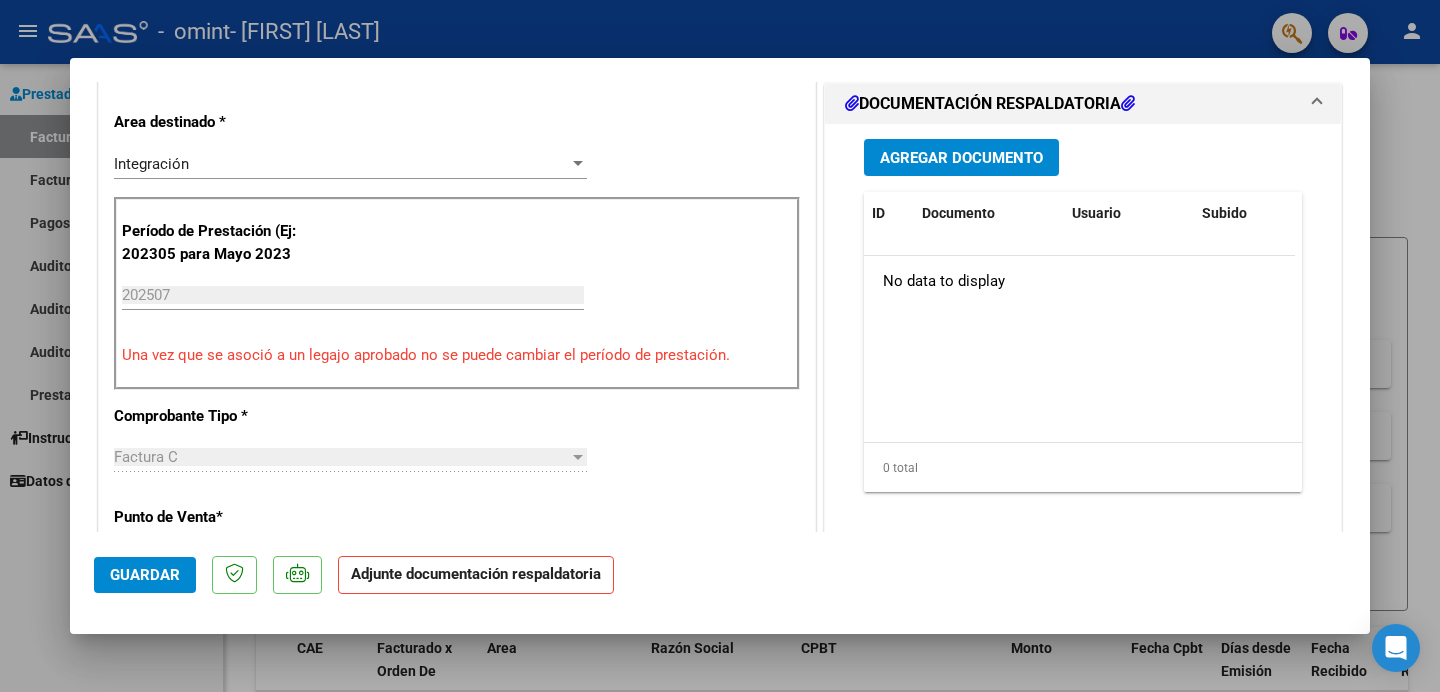 scroll, scrollTop: 477, scrollLeft: 0, axis: vertical 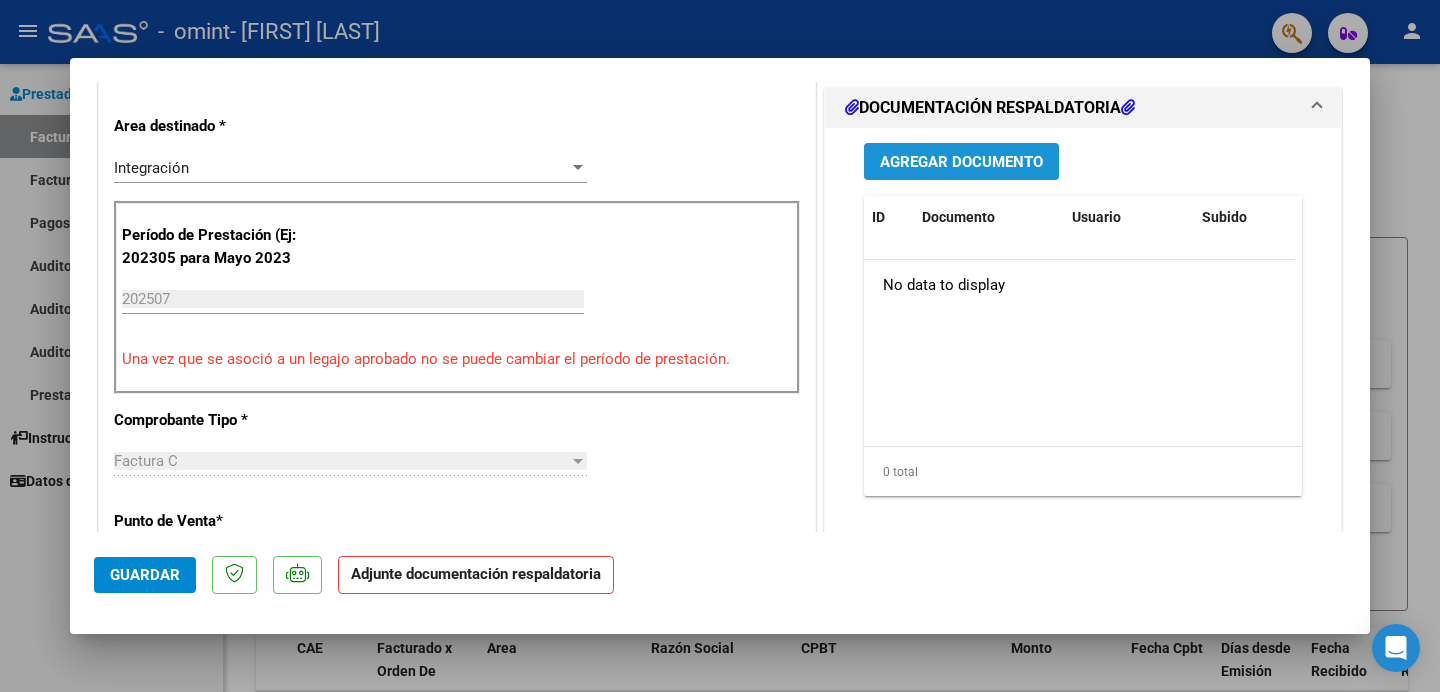 click on "Agregar Documento" at bounding box center (961, 162) 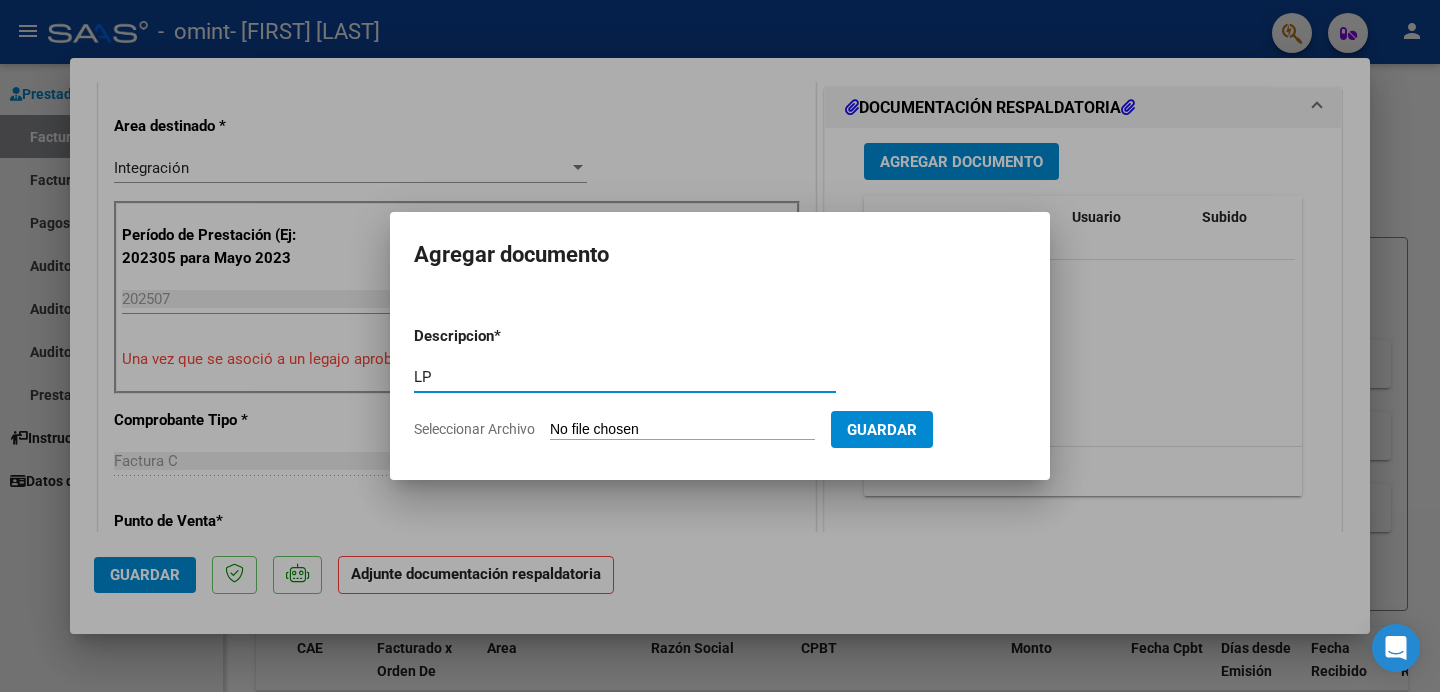 type on "LP" 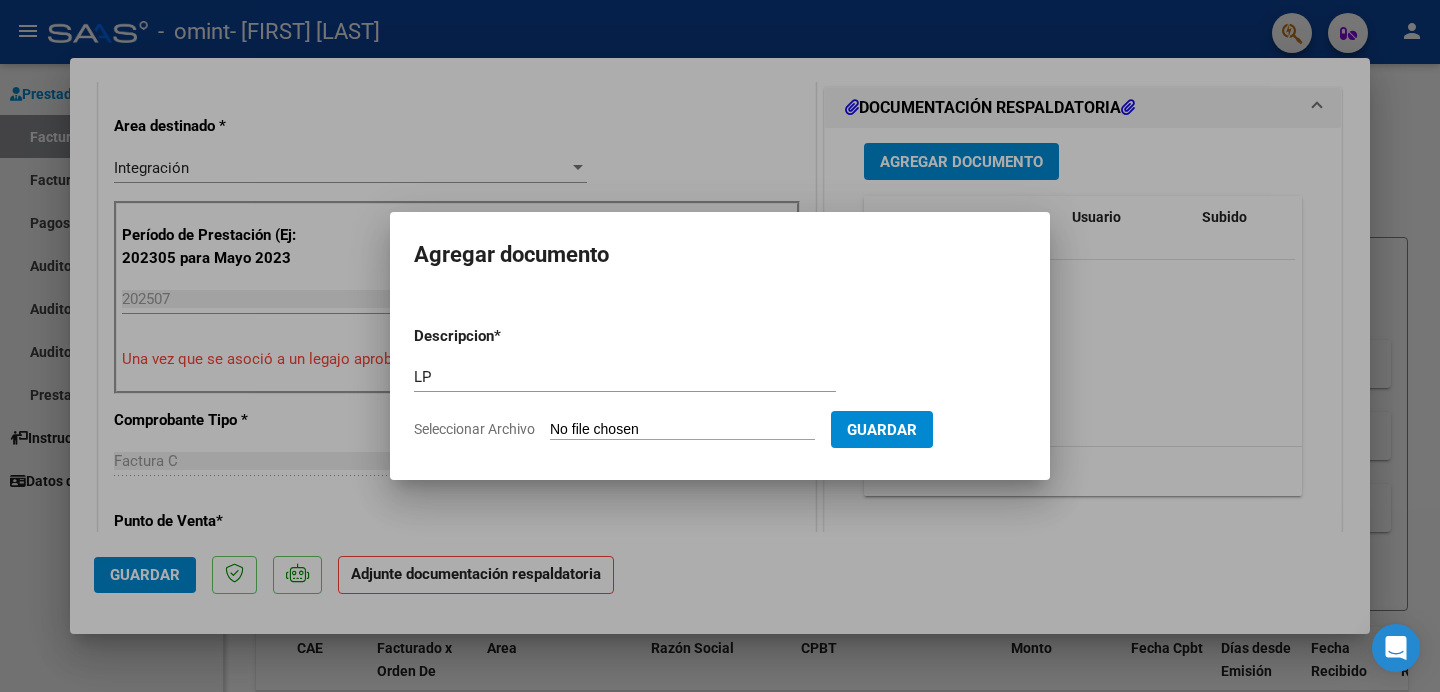 click on "Seleccionar Archivo" 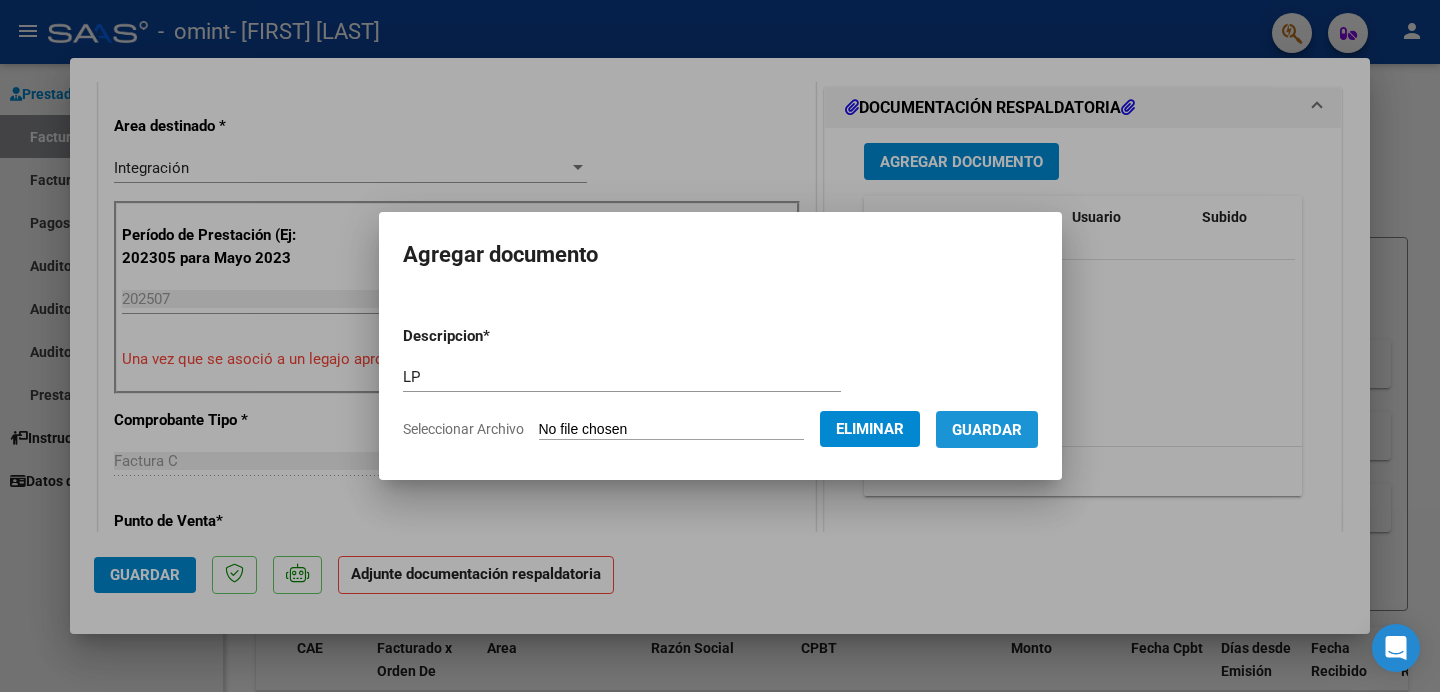 click on "Guardar" at bounding box center (987, 430) 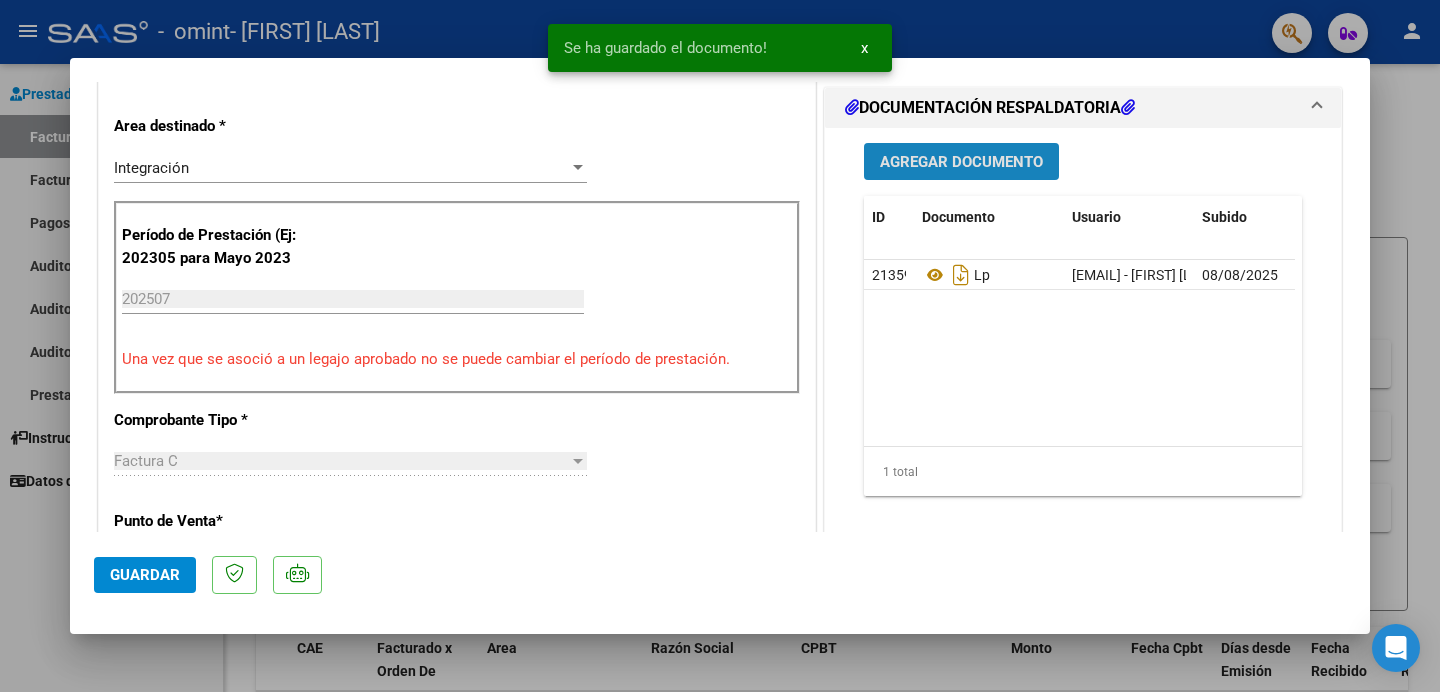 click on "Agregar Documento" at bounding box center [961, 162] 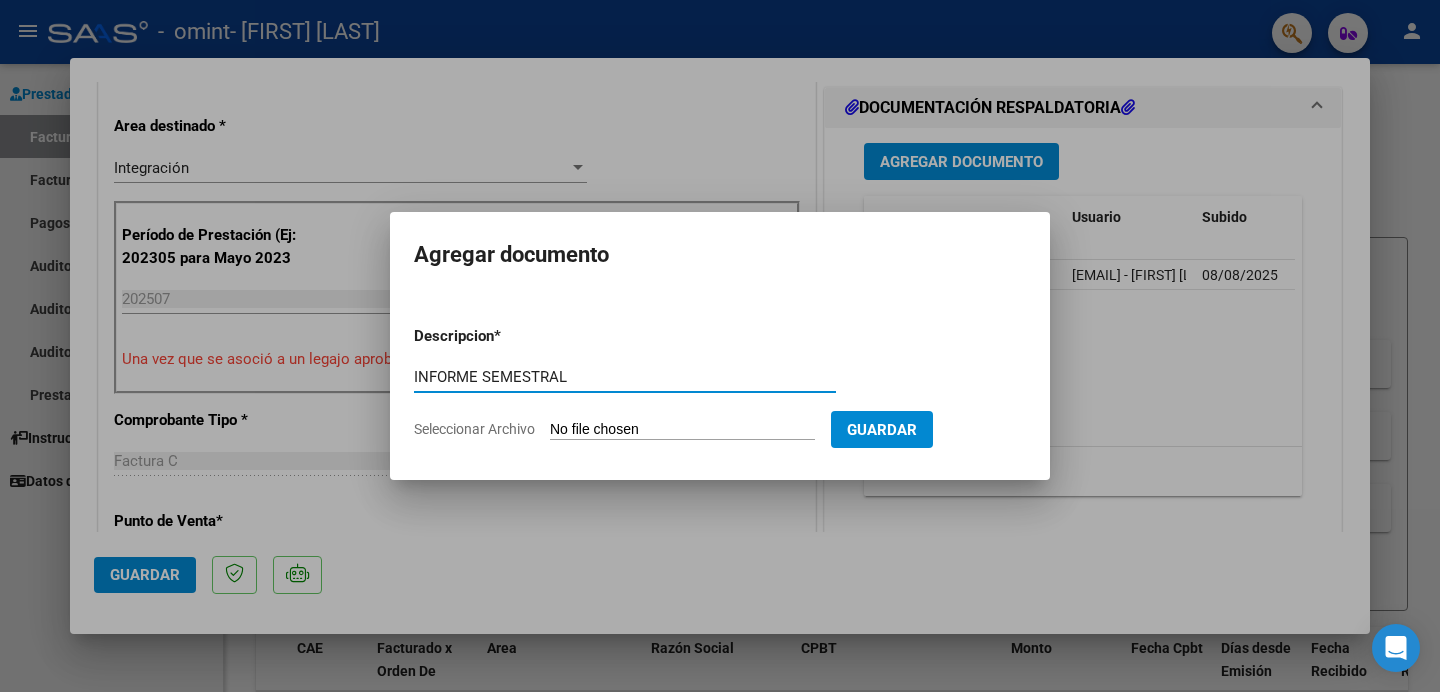 type on "INFORME SEMESTRAL" 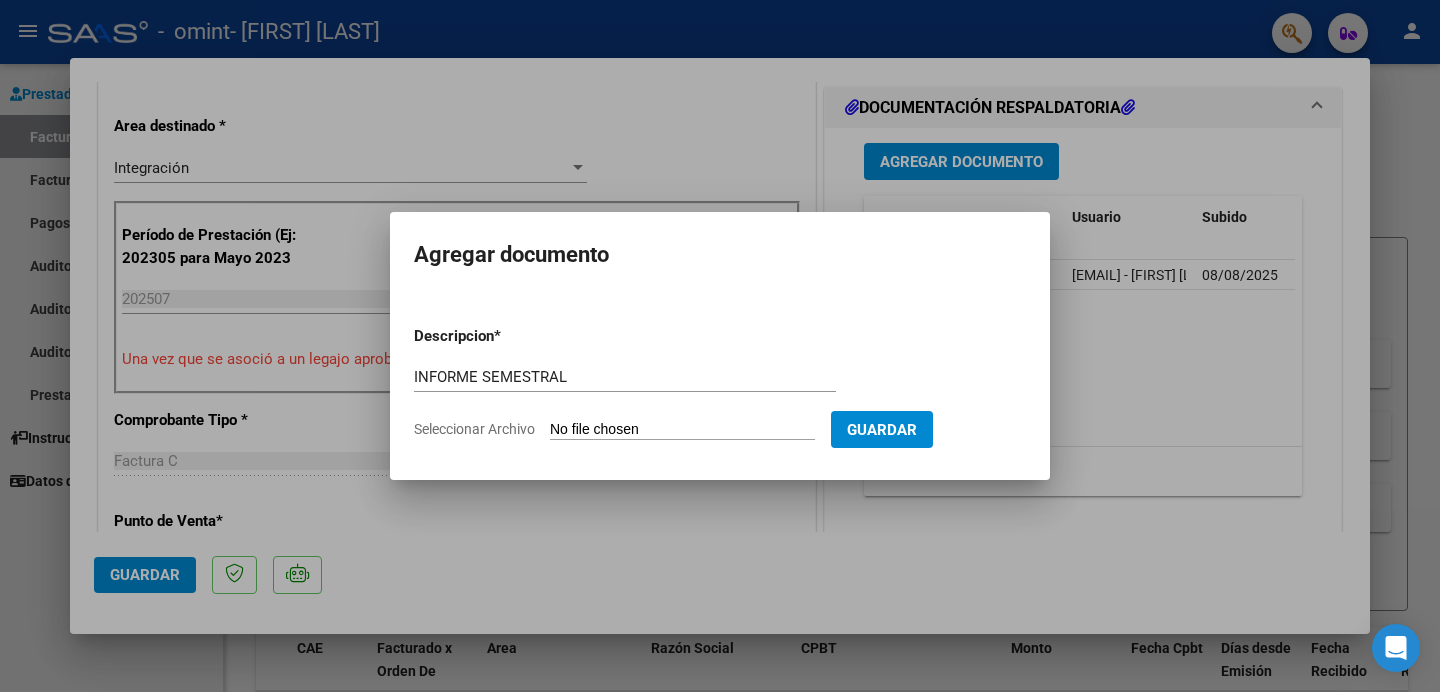 type on "C:\fakepath\INFORME MEDIO ESP AZUL ROMA ORTIZ.pdf" 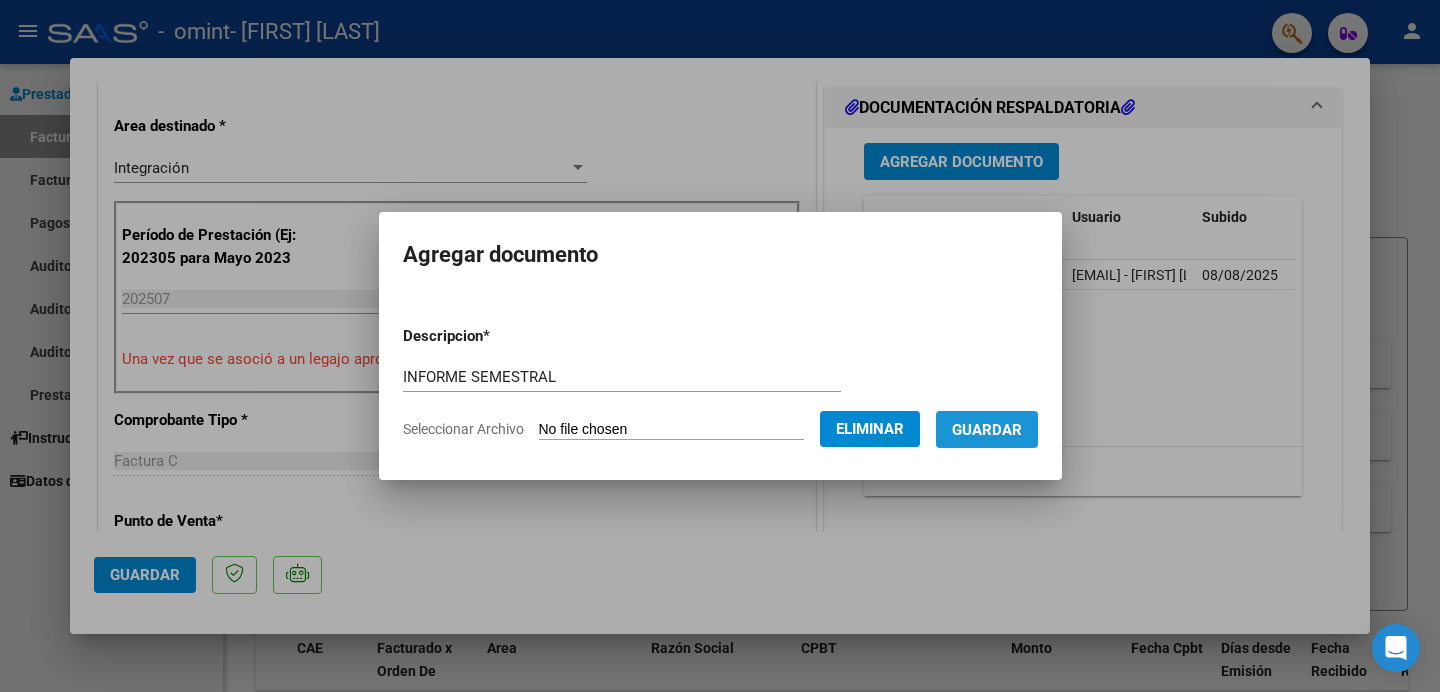 click on "Guardar" at bounding box center (987, 430) 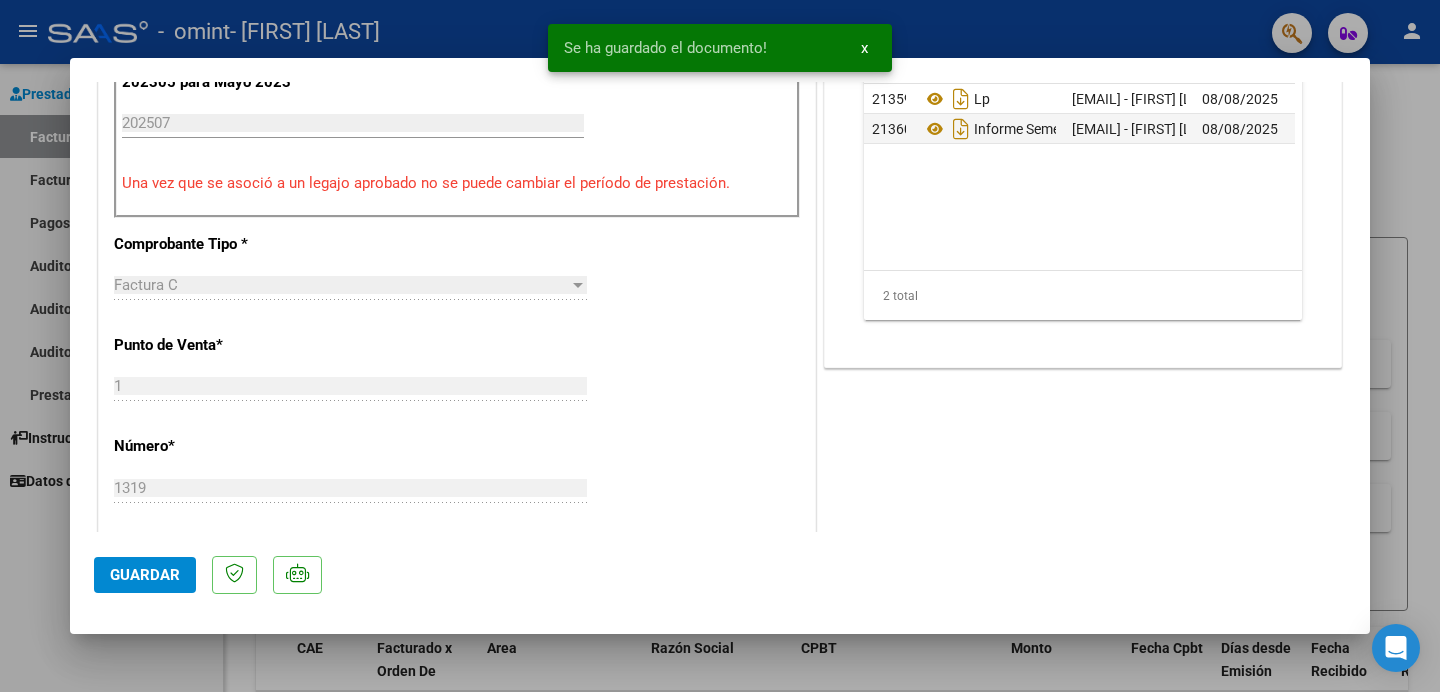 scroll, scrollTop: 747, scrollLeft: 0, axis: vertical 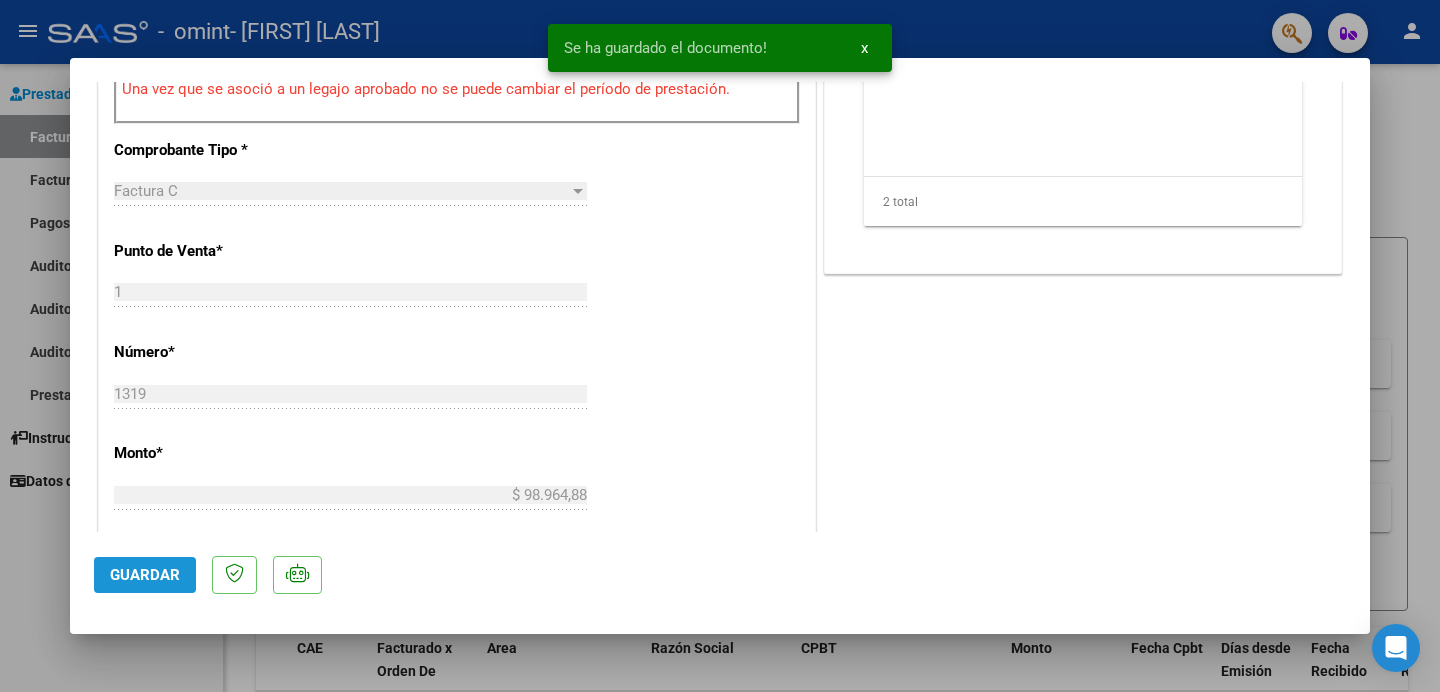 click on "Guardar" 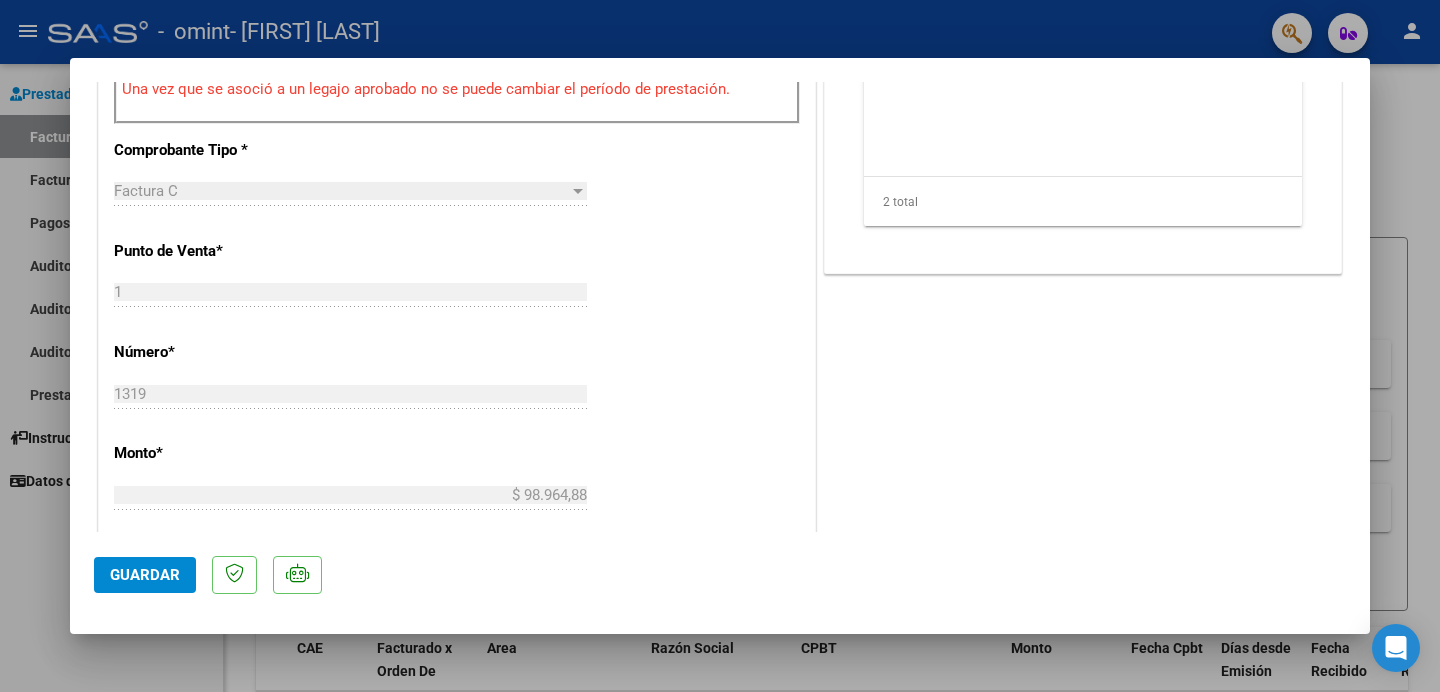 click at bounding box center (720, 346) 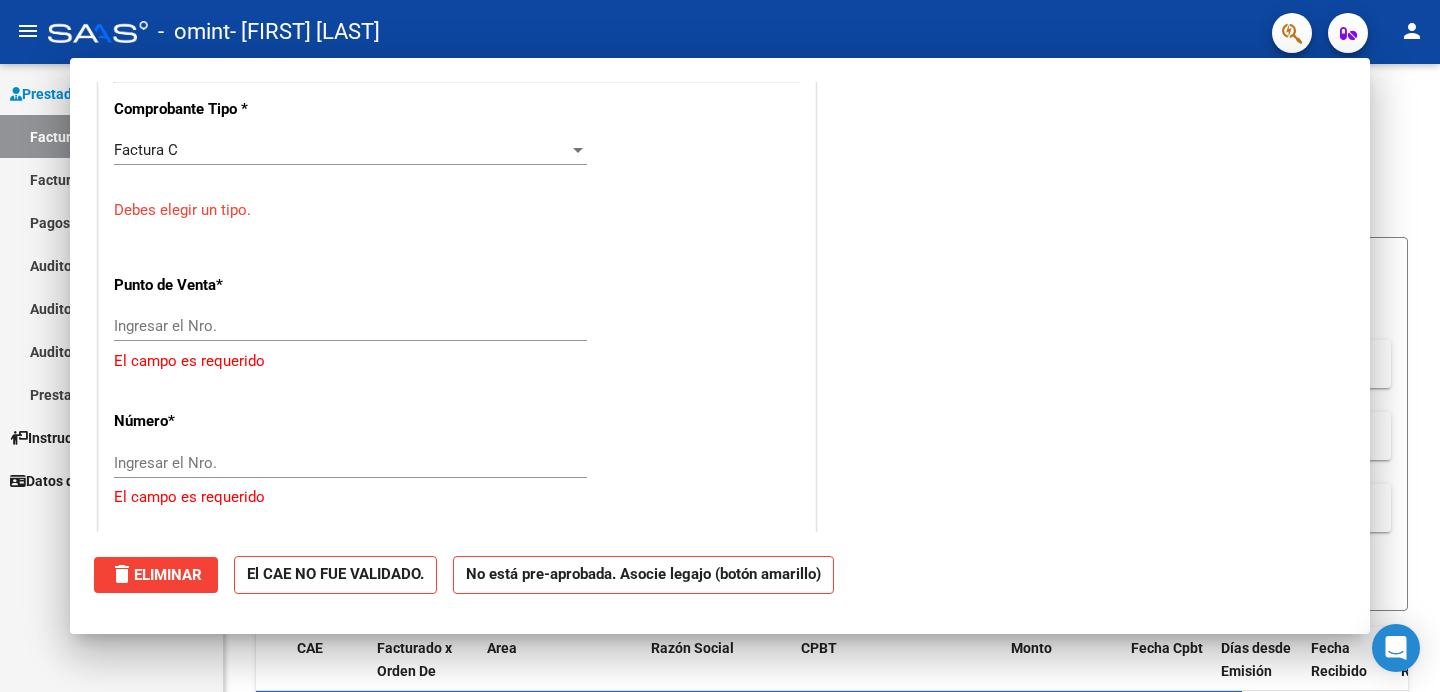 scroll, scrollTop: 0, scrollLeft: 0, axis: both 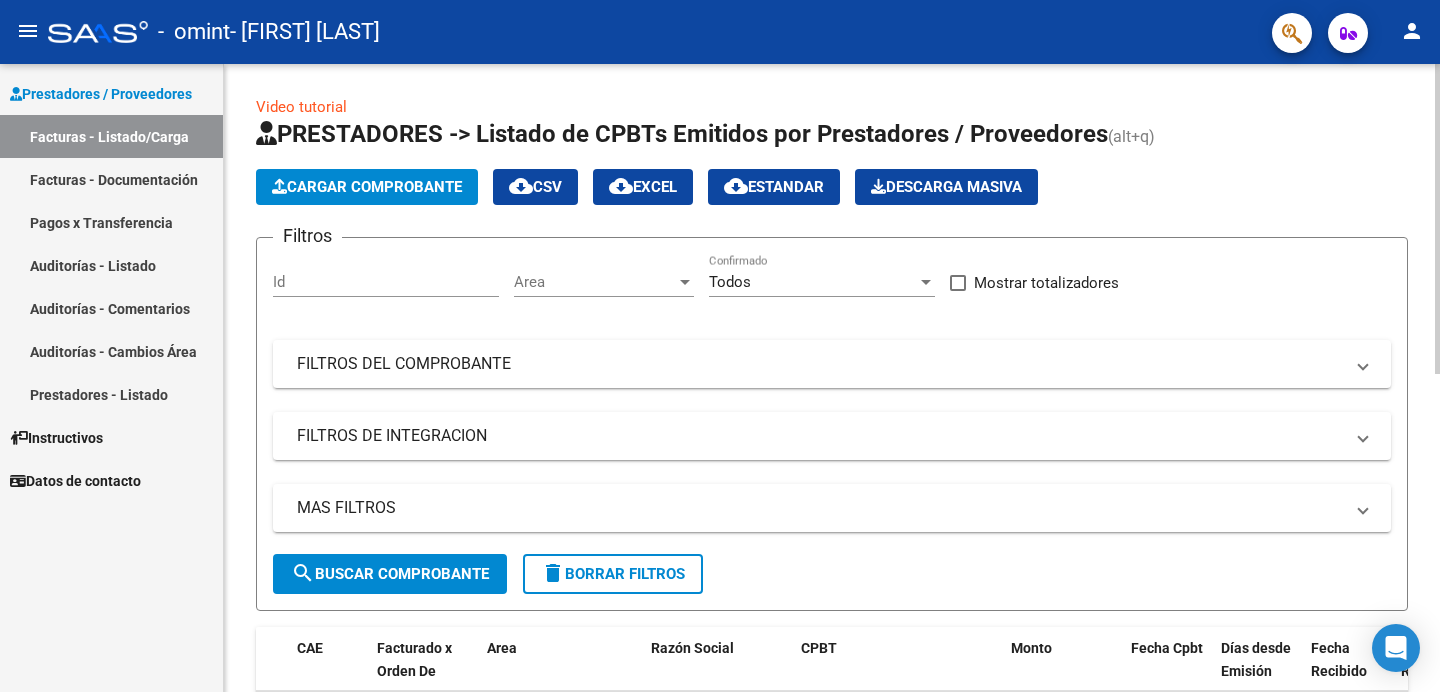 click on "Cargar Comprobante" 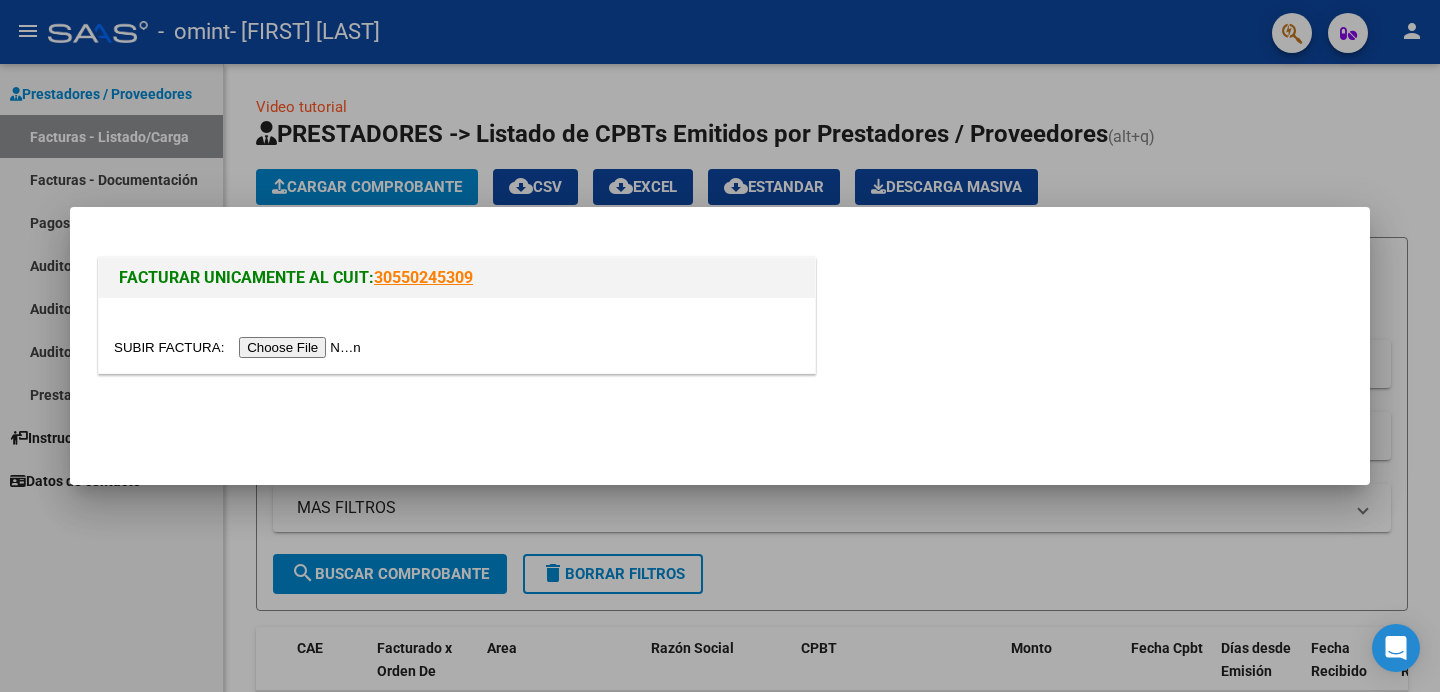 click at bounding box center [240, 347] 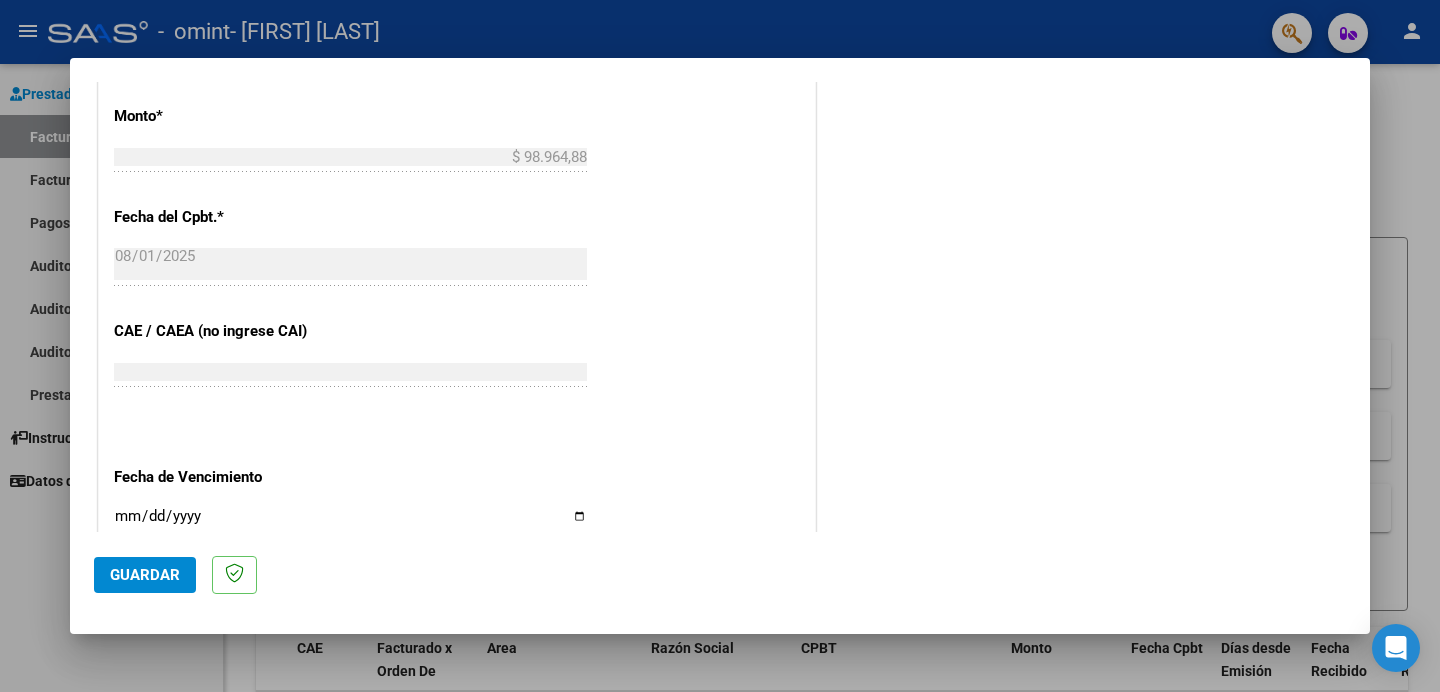 scroll, scrollTop: 1108, scrollLeft: 0, axis: vertical 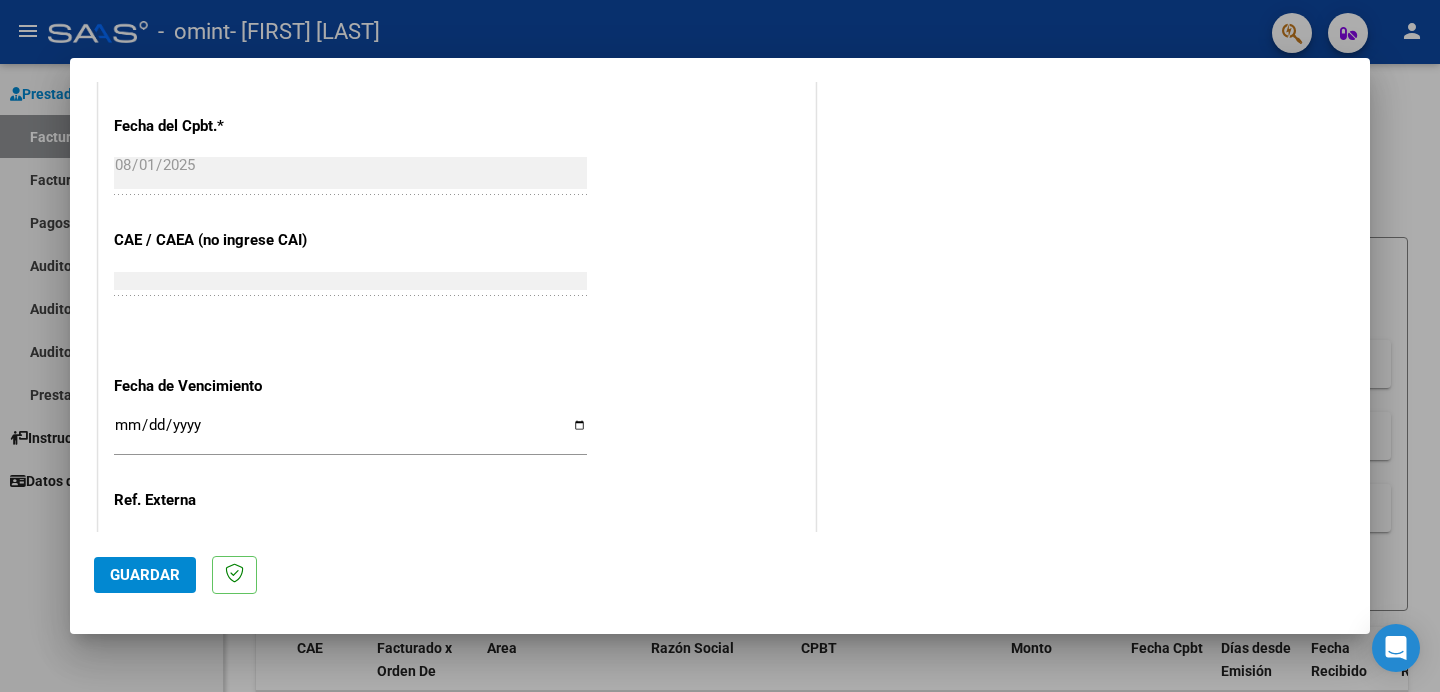 click on "Ingresar la fecha" at bounding box center [350, 433] 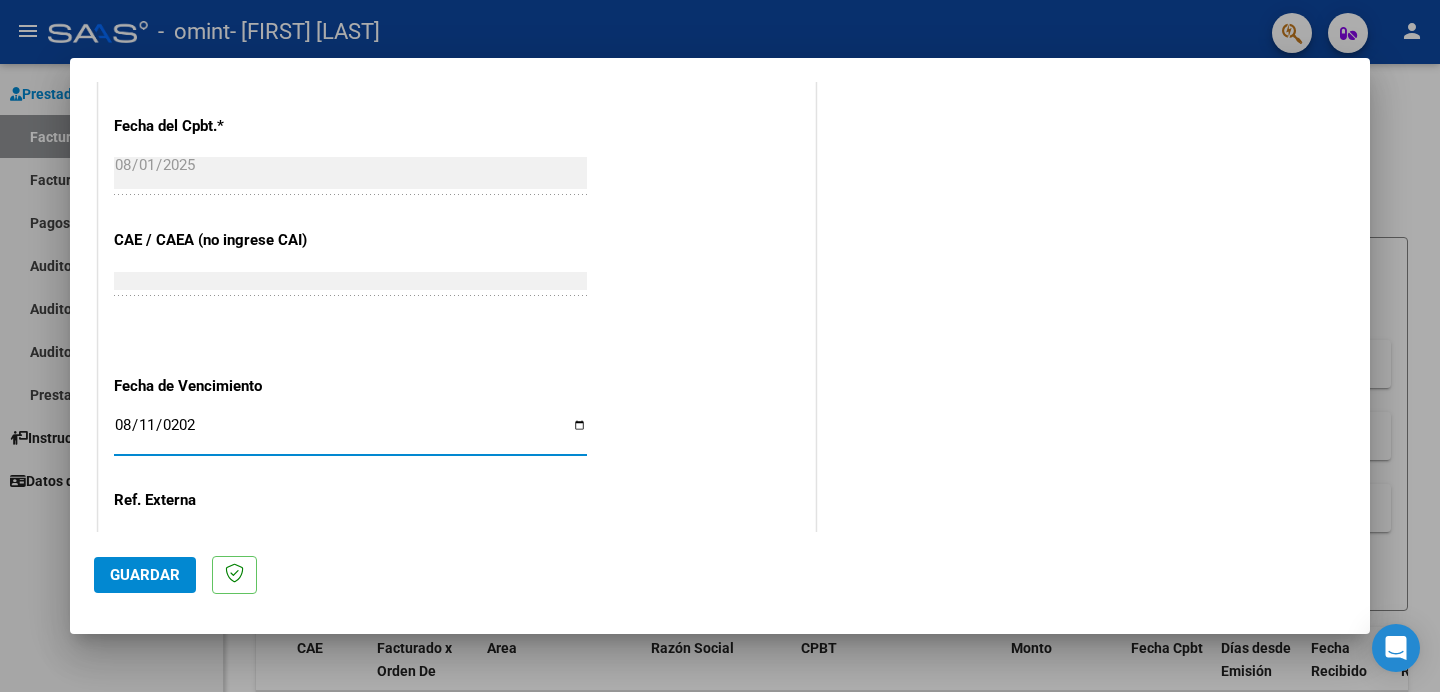 type on "2025-08-11" 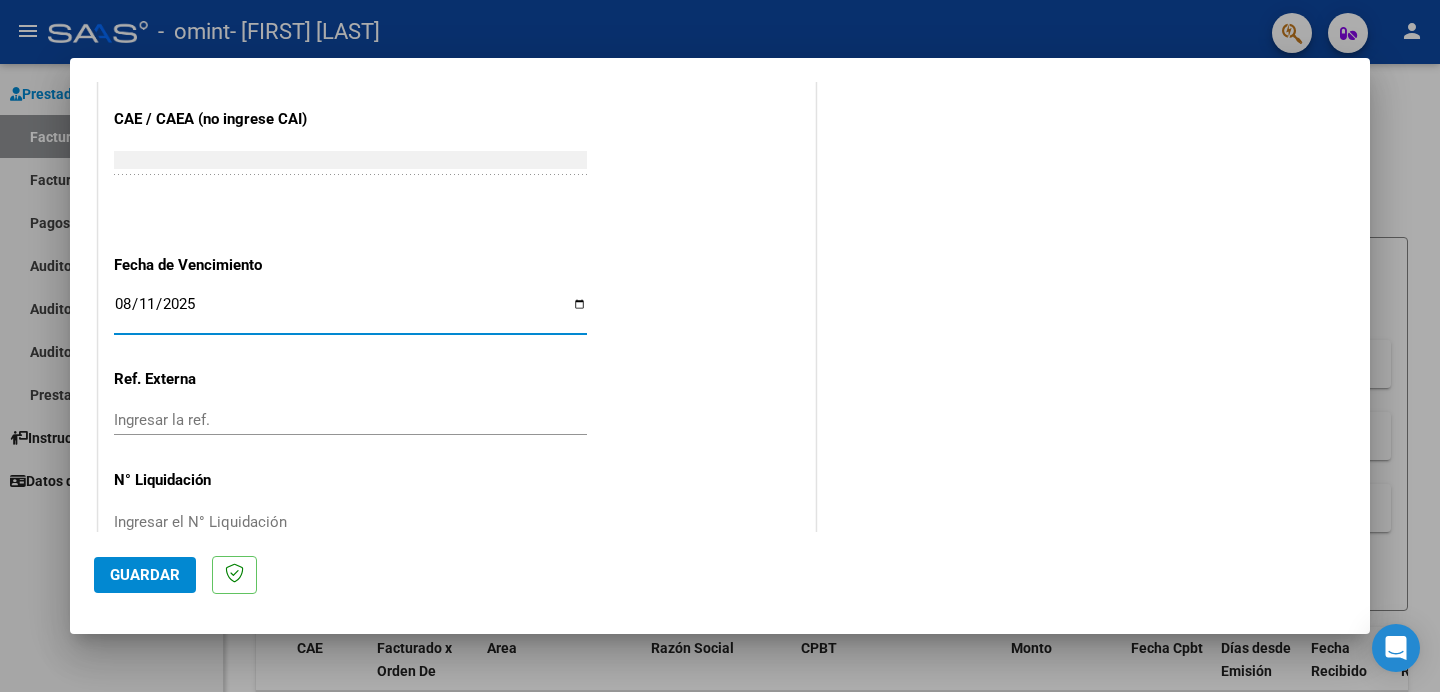 scroll, scrollTop: 1272, scrollLeft: 0, axis: vertical 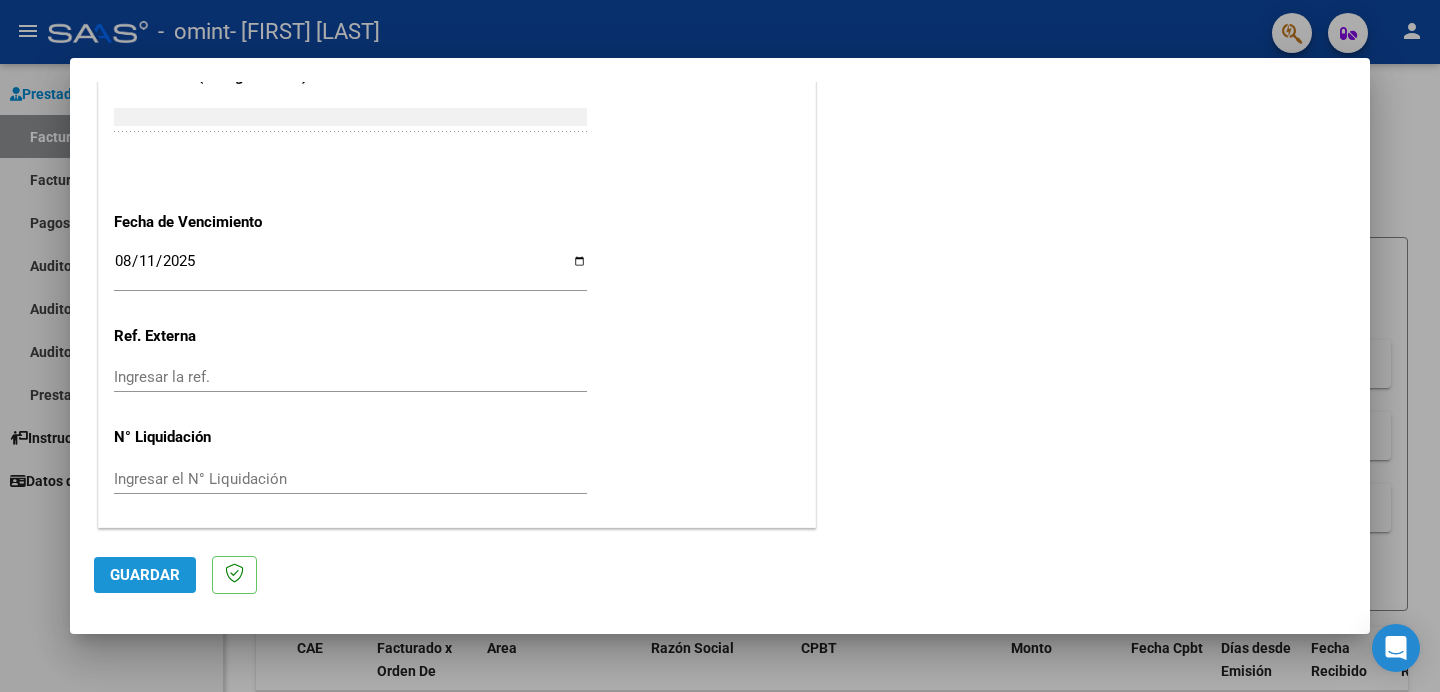 click on "Guardar" 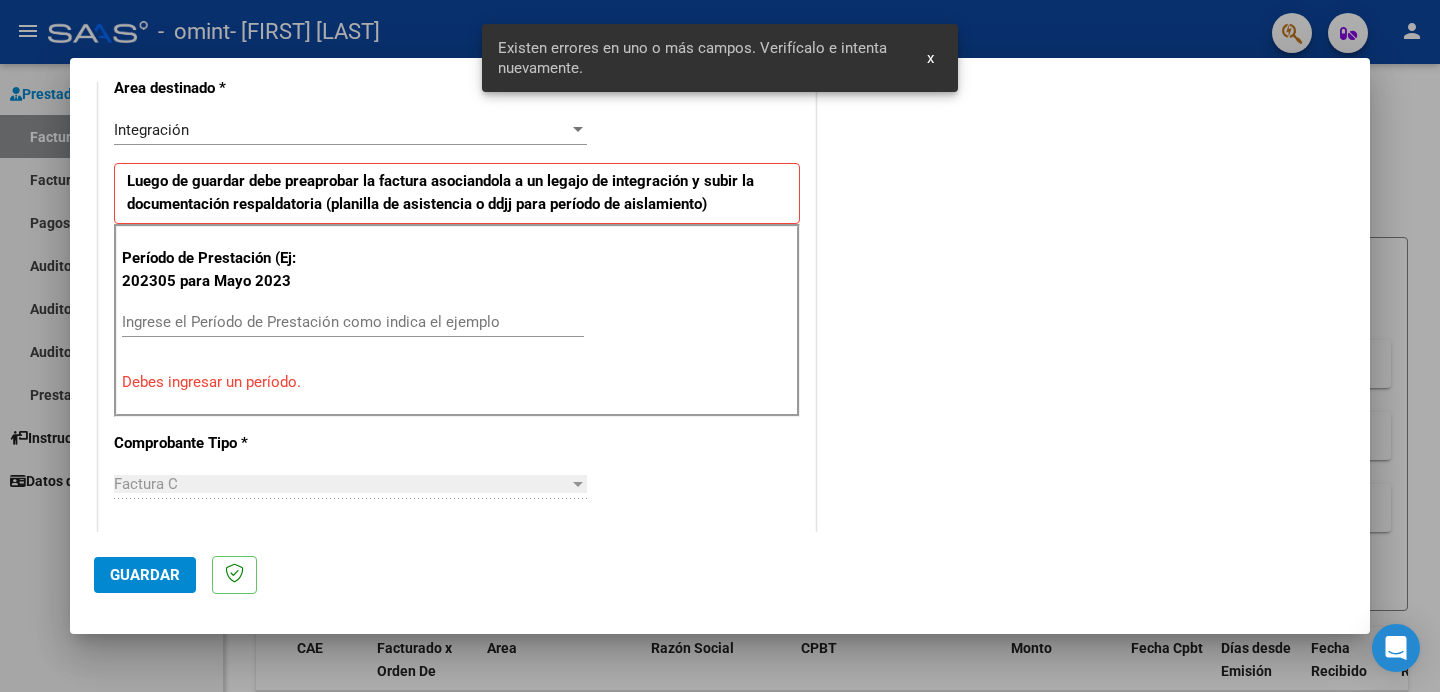 scroll, scrollTop: 434, scrollLeft: 0, axis: vertical 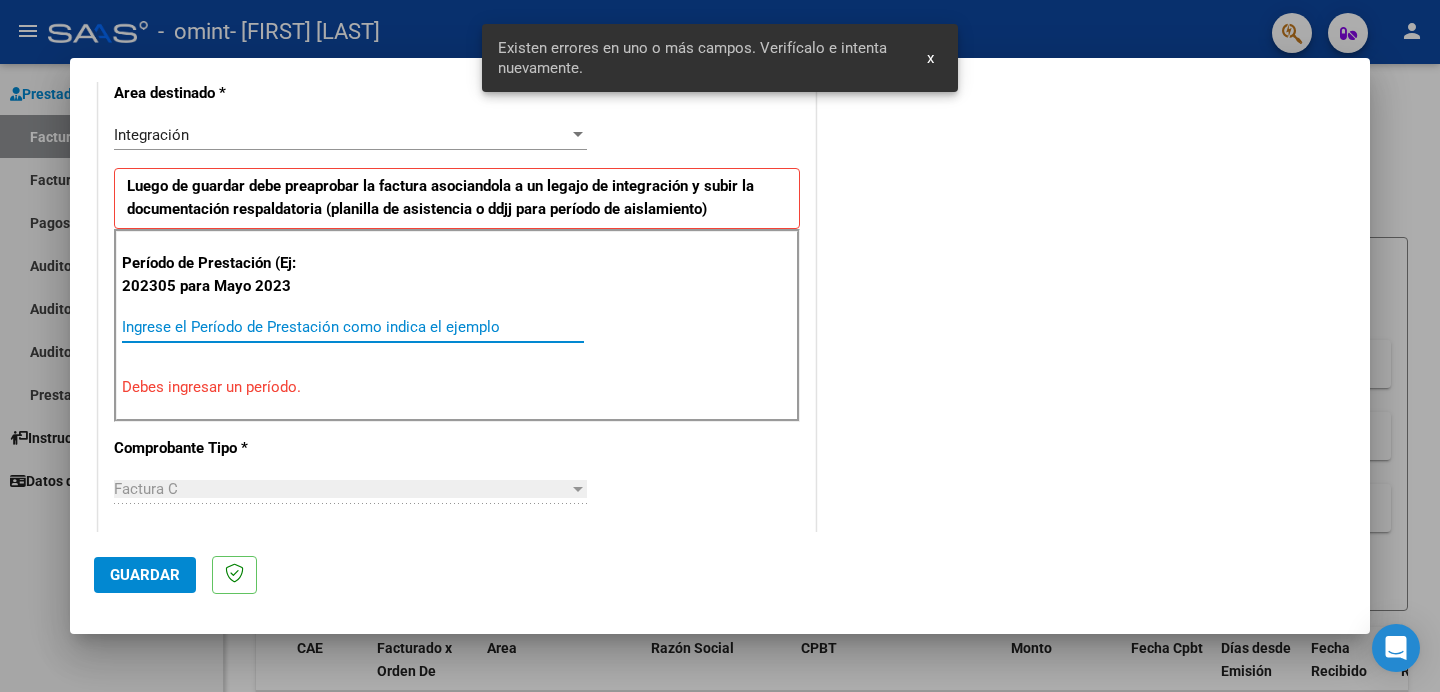 click on "Ingrese el Período de Prestación como indica el ejemplo" at bounding box center [353, 327] 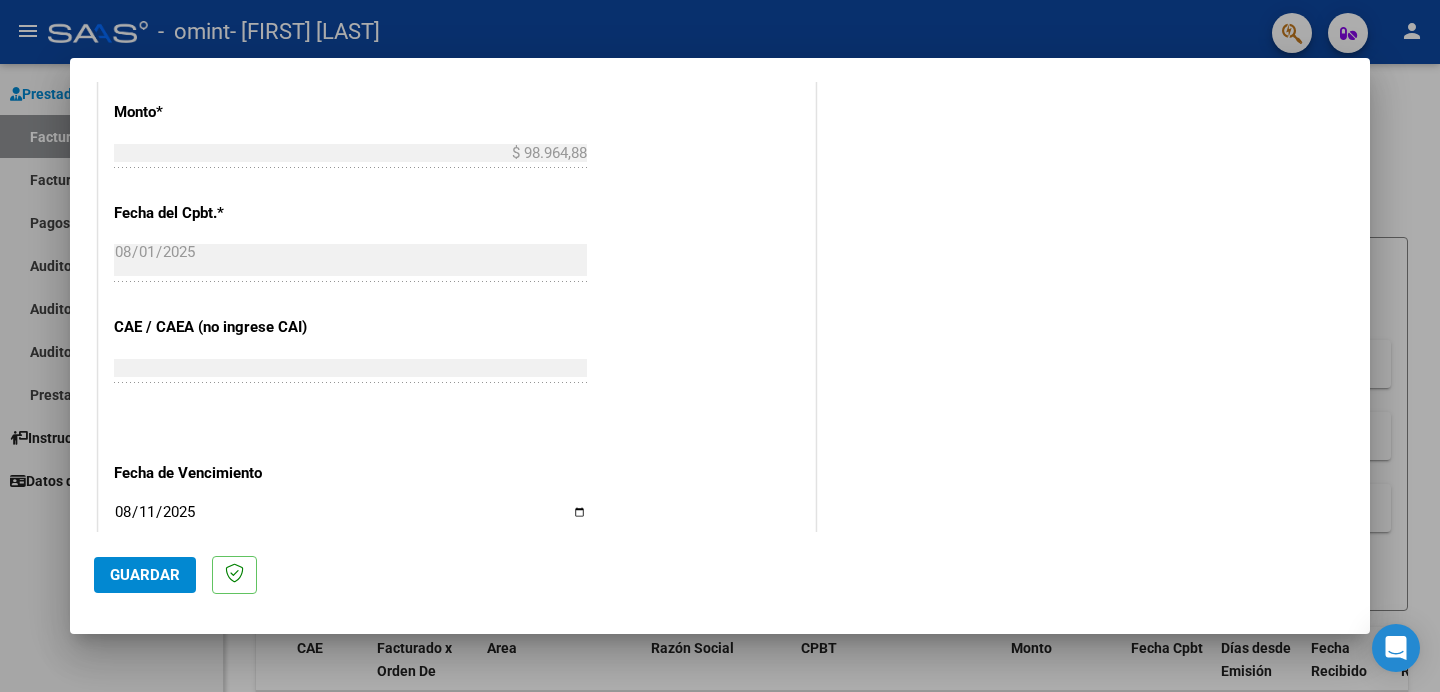 scroll, scrollTop: 1272, scrollLeft: 0, axis: vertical 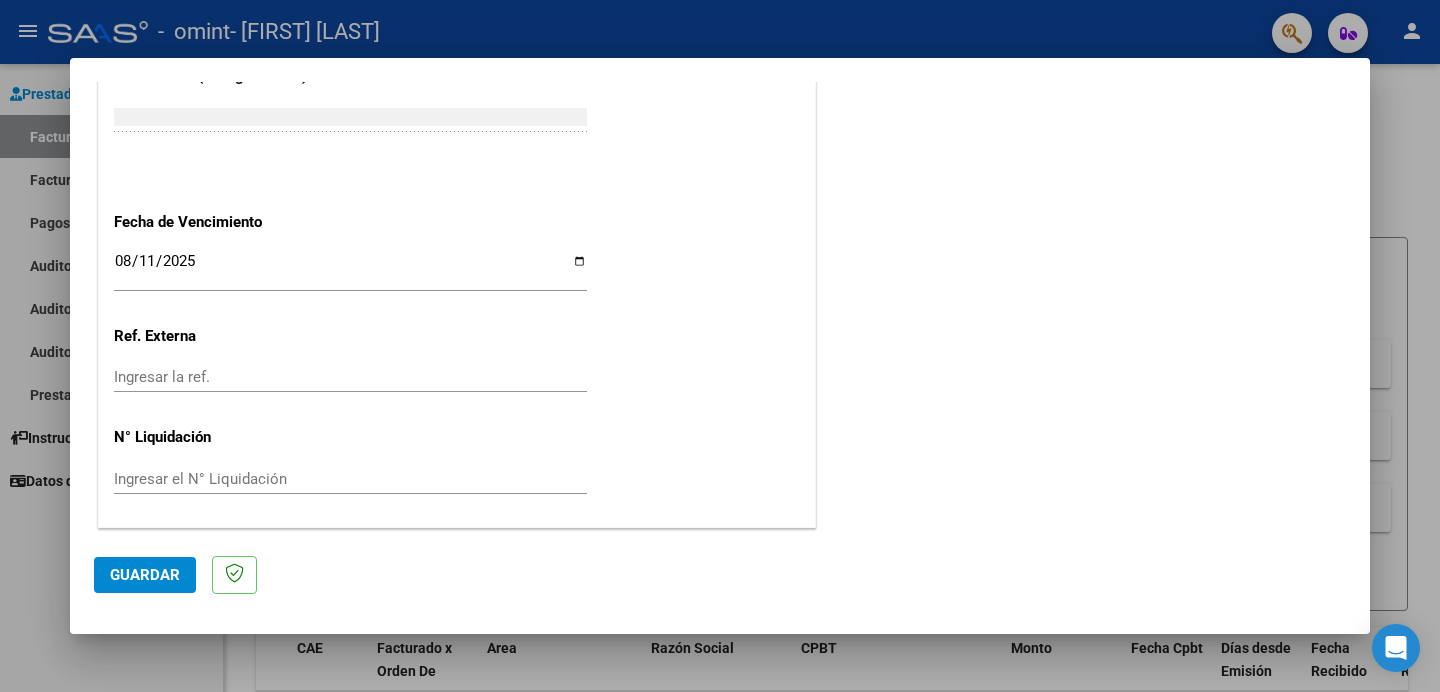 type on "202507" 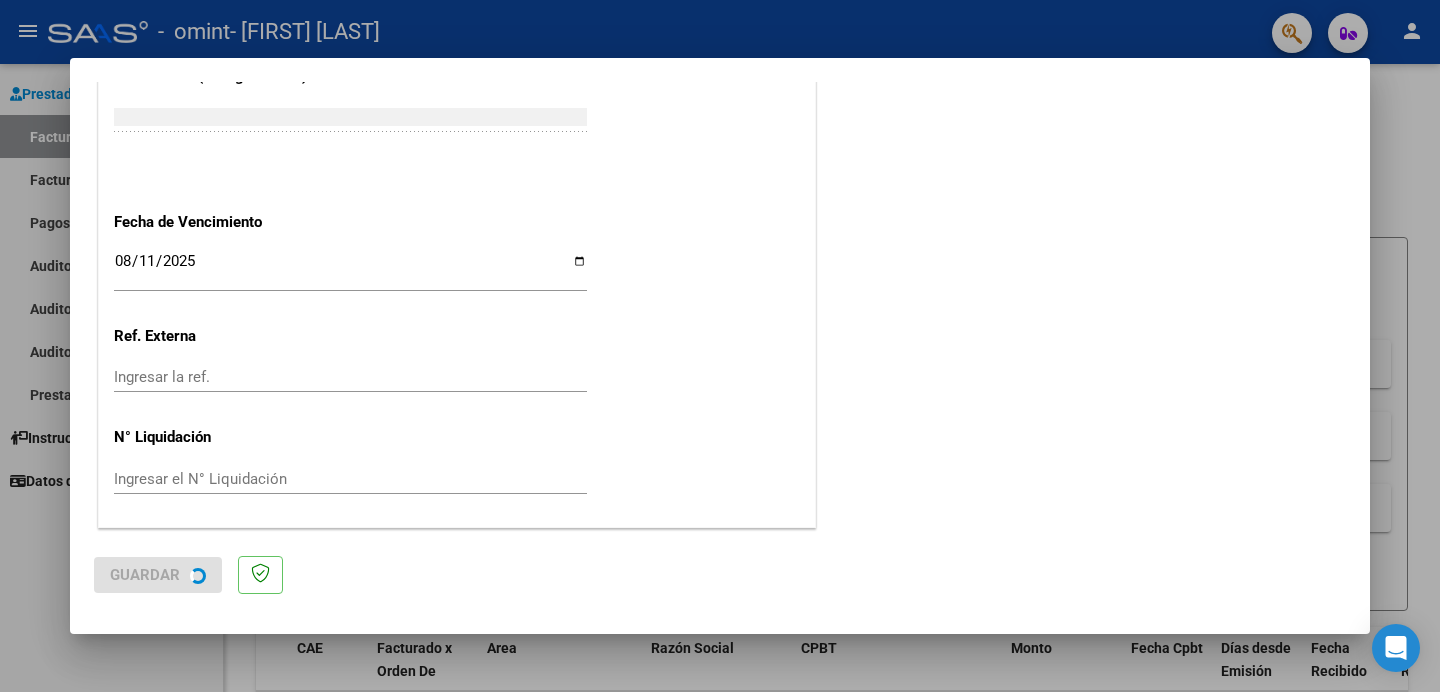 scroll, scrollTop: 0, scrollLeft: 0, axis: both 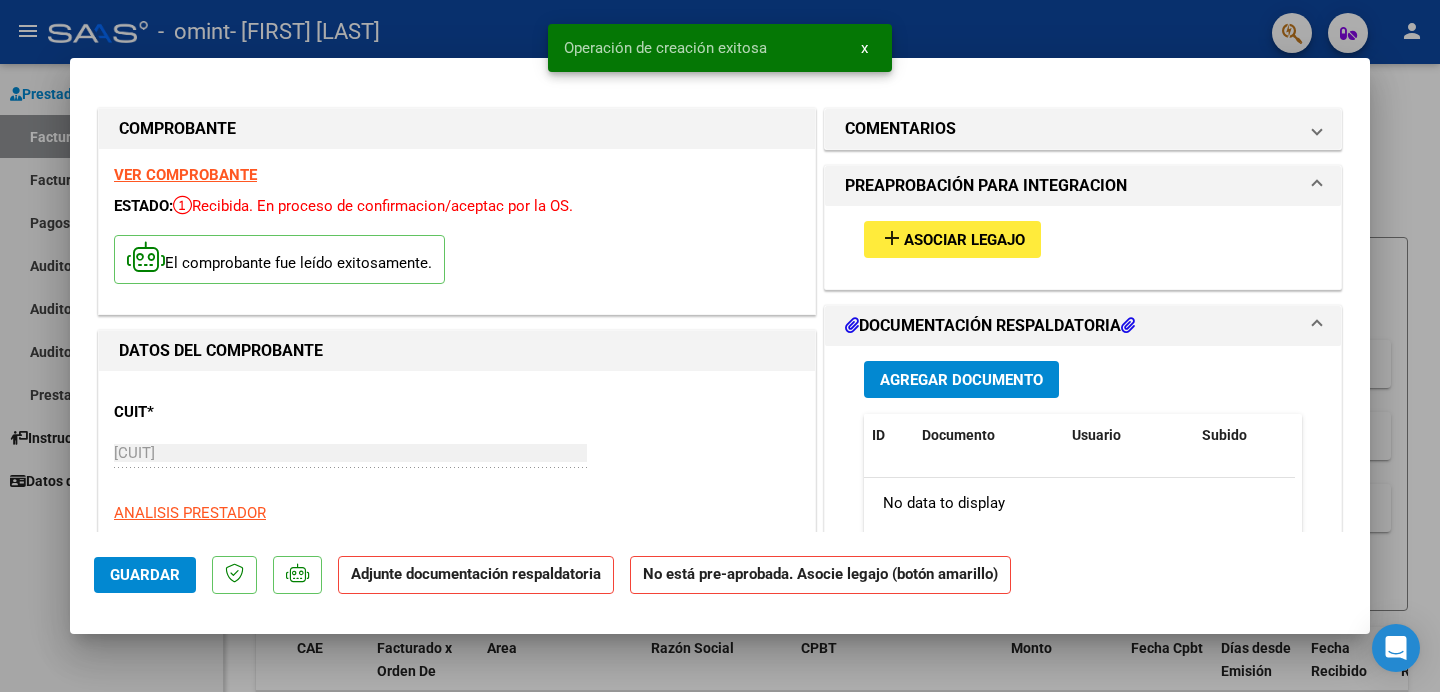 click on "add" at bounding box center (892, 238) 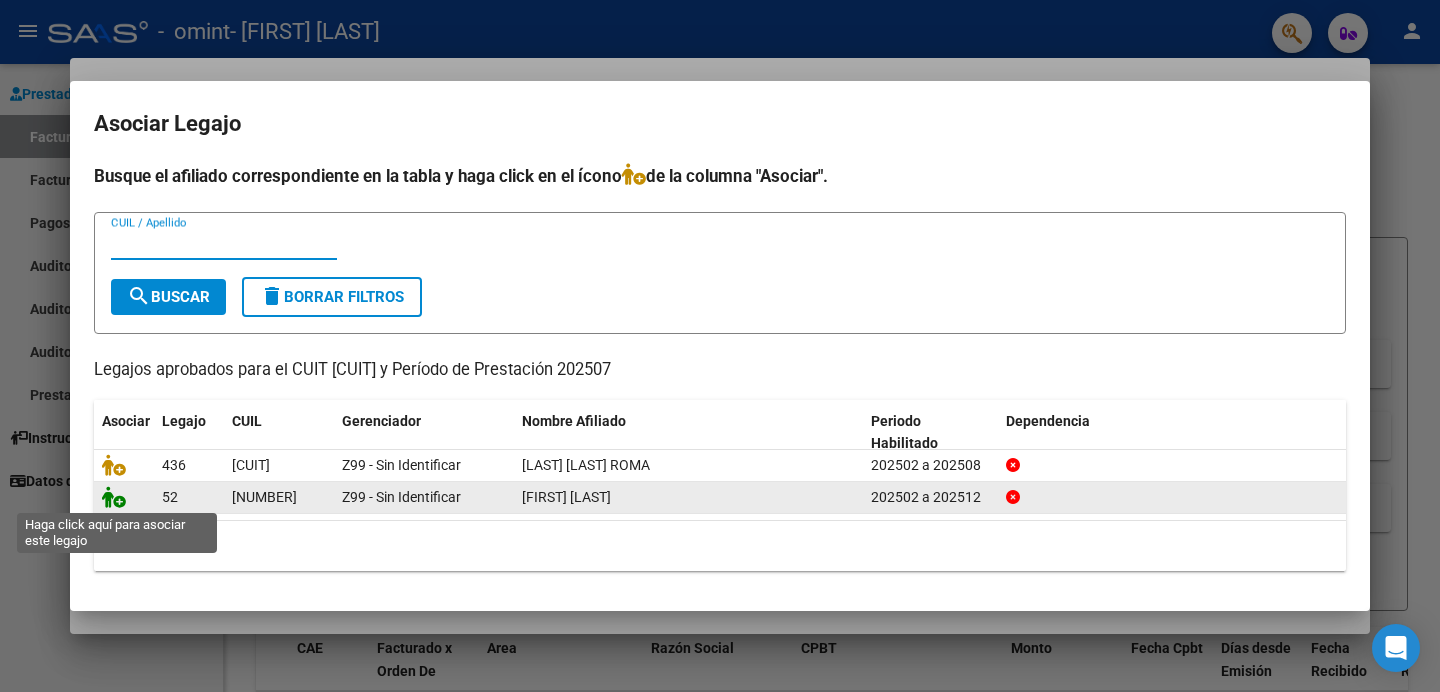 click 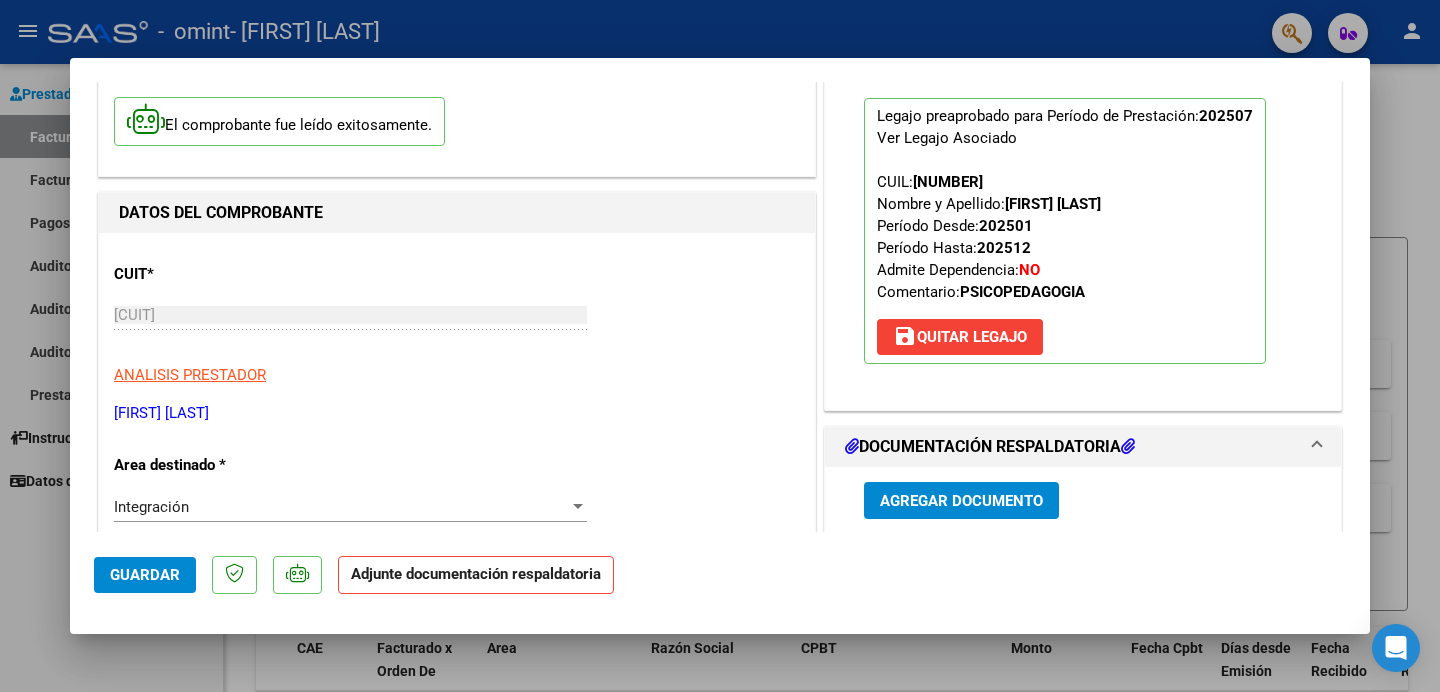 scroll, scrollTop: 142, scrollLeft: 0, axis: vertical 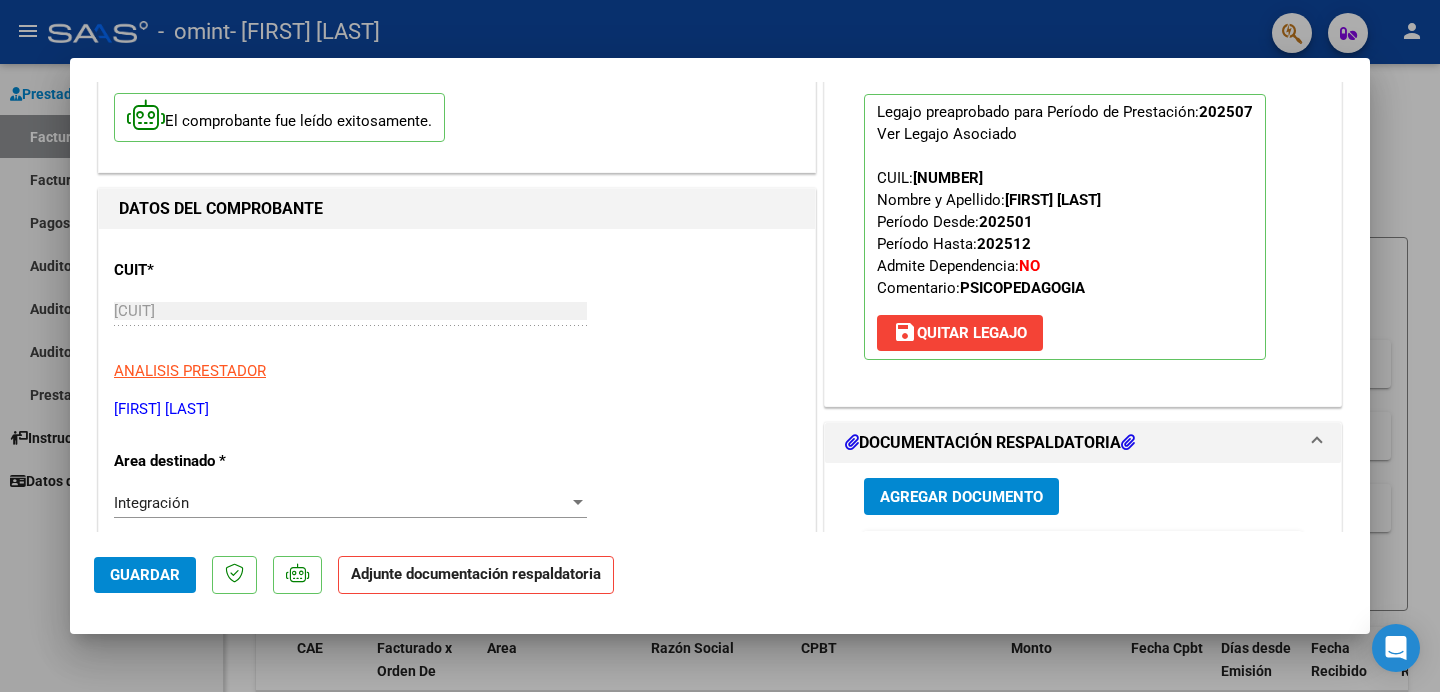 click on "Agregar Documento" at bounding box center (961, 497) 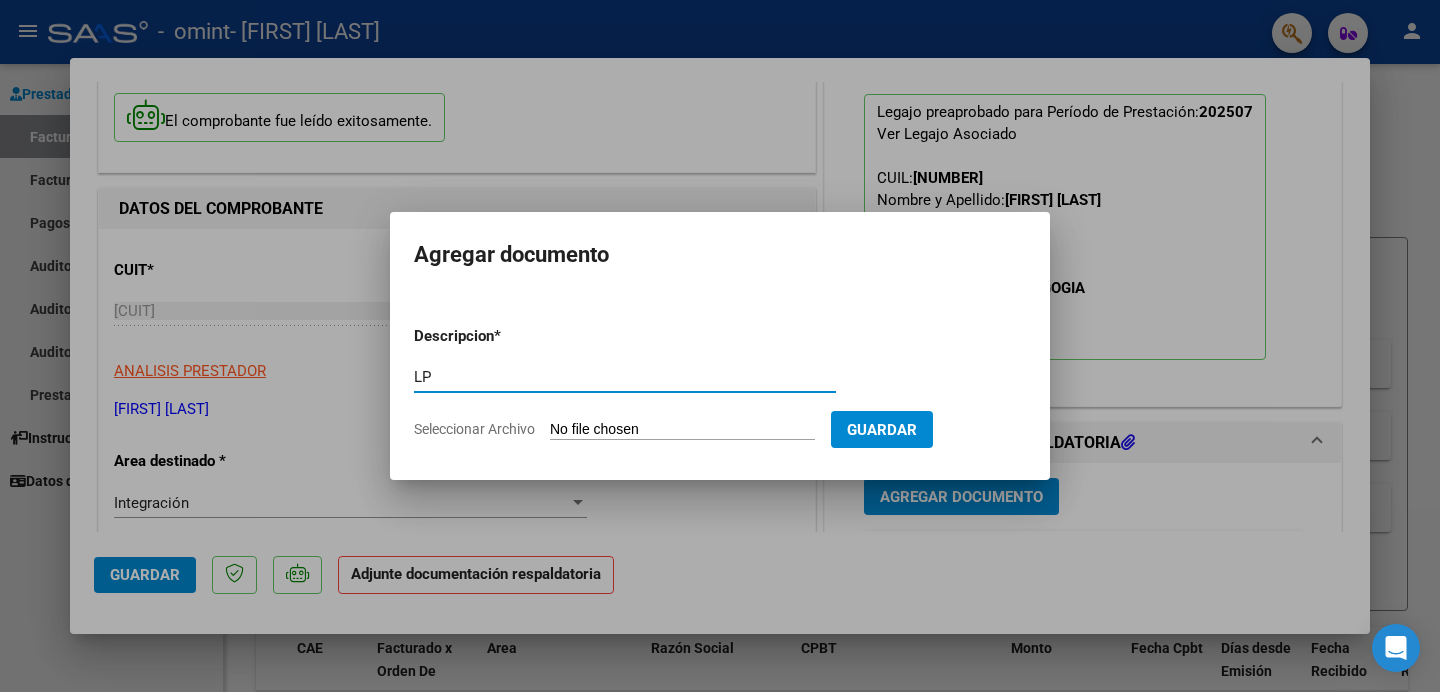 type on "LP" 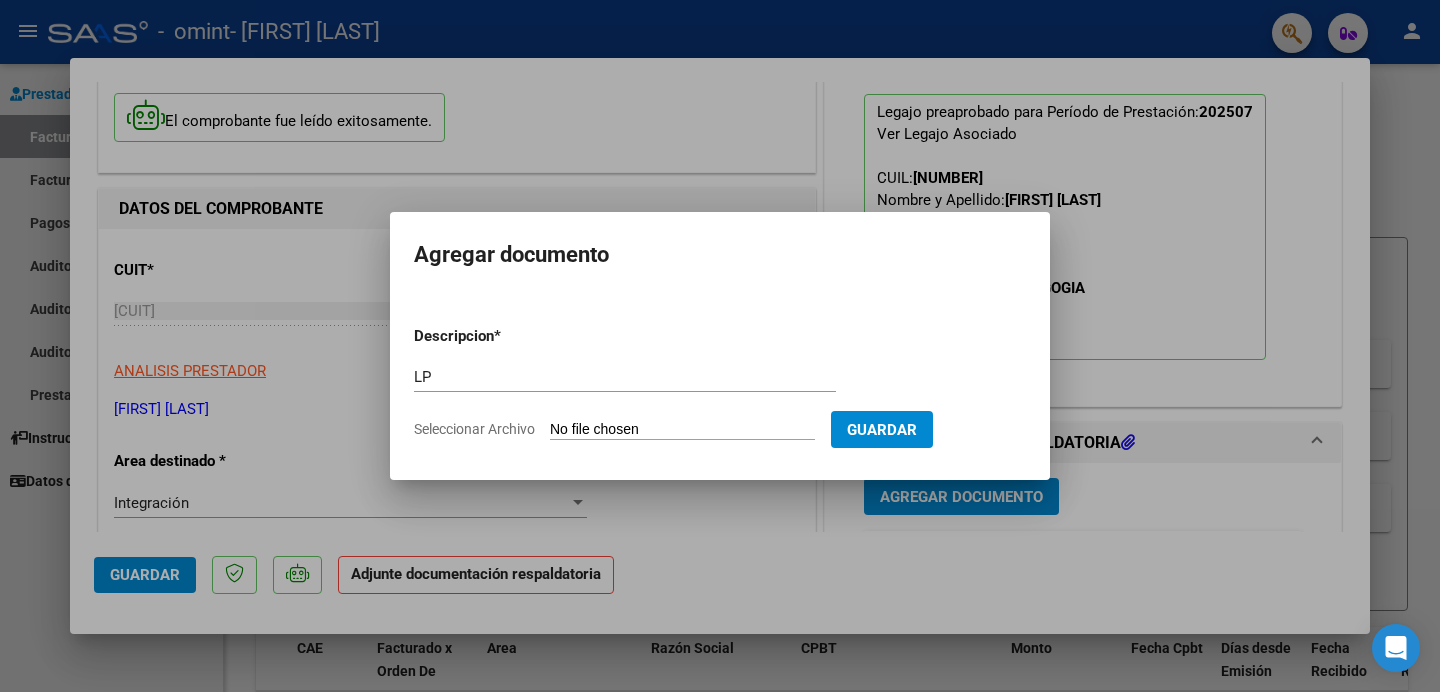 click on "Seleccionar Archivo" 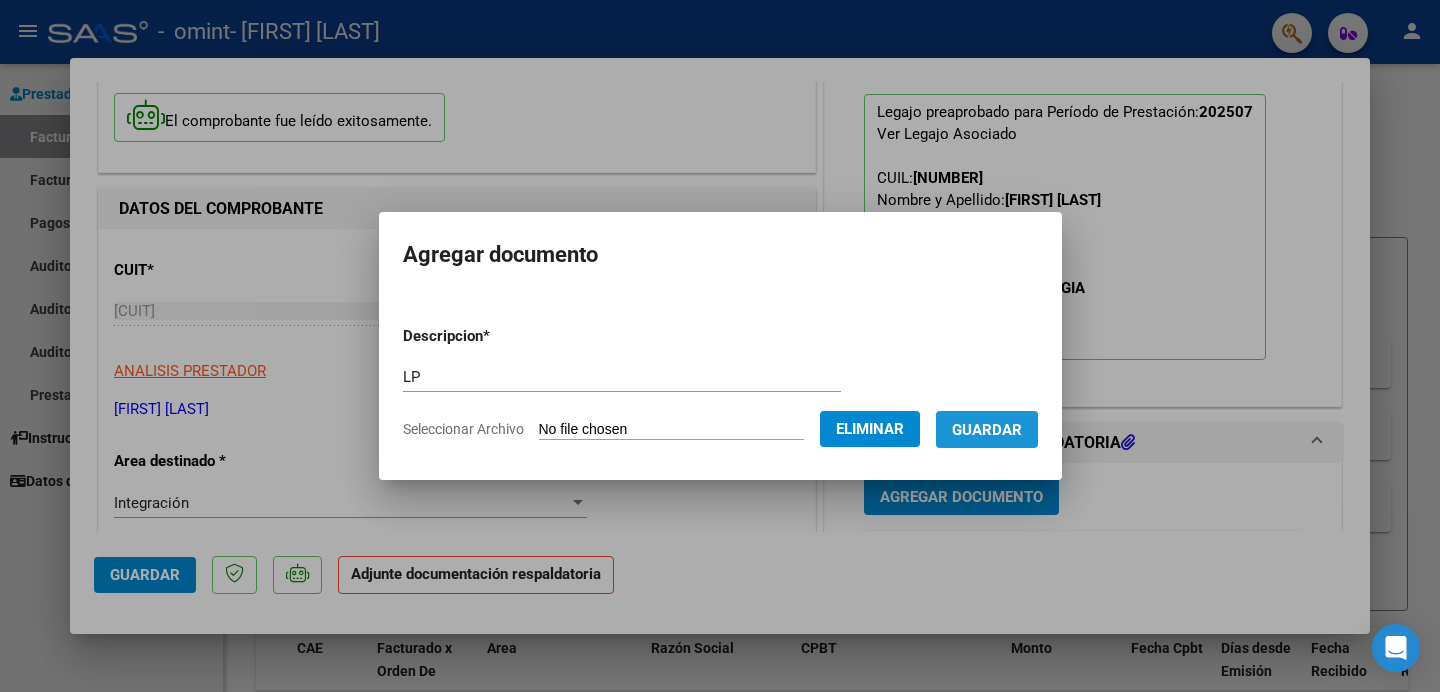 click on "Guardar" at bounding box center (987, 430) 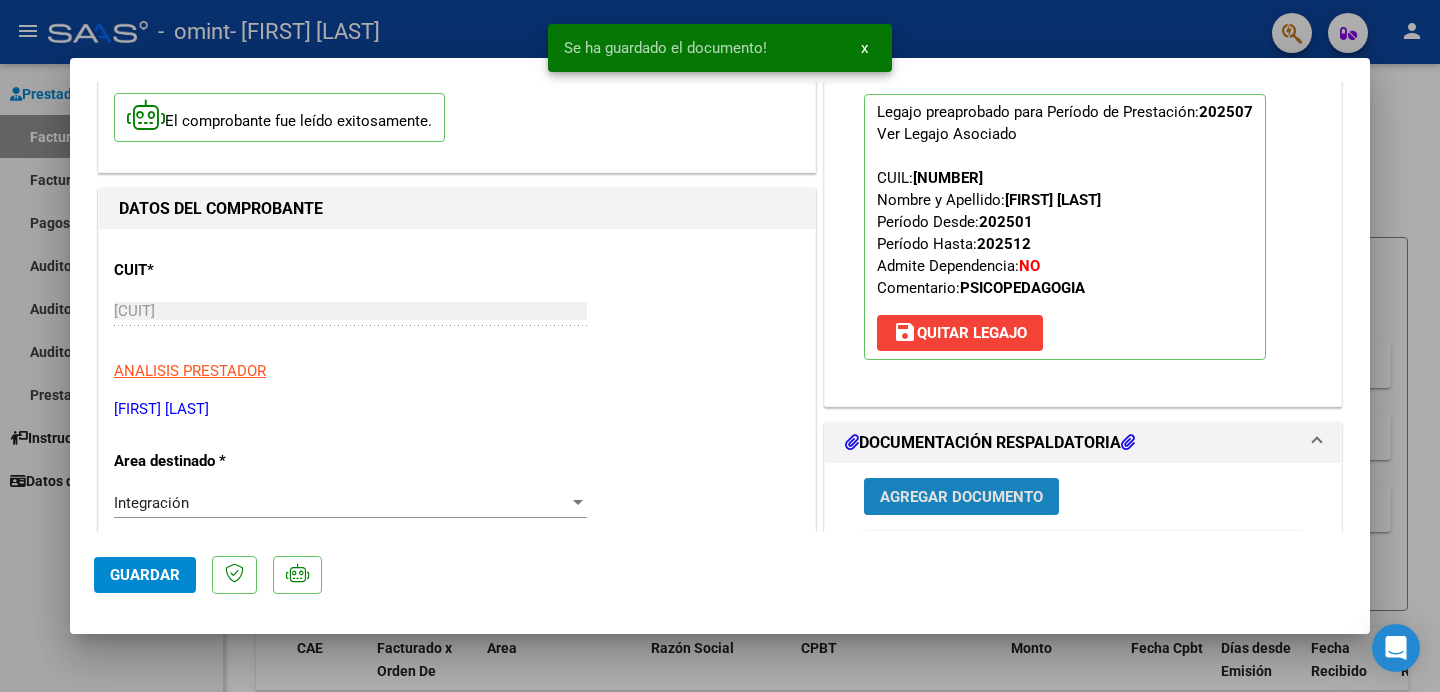 click on "Agregar Documento" at bounding box center [961, 497] 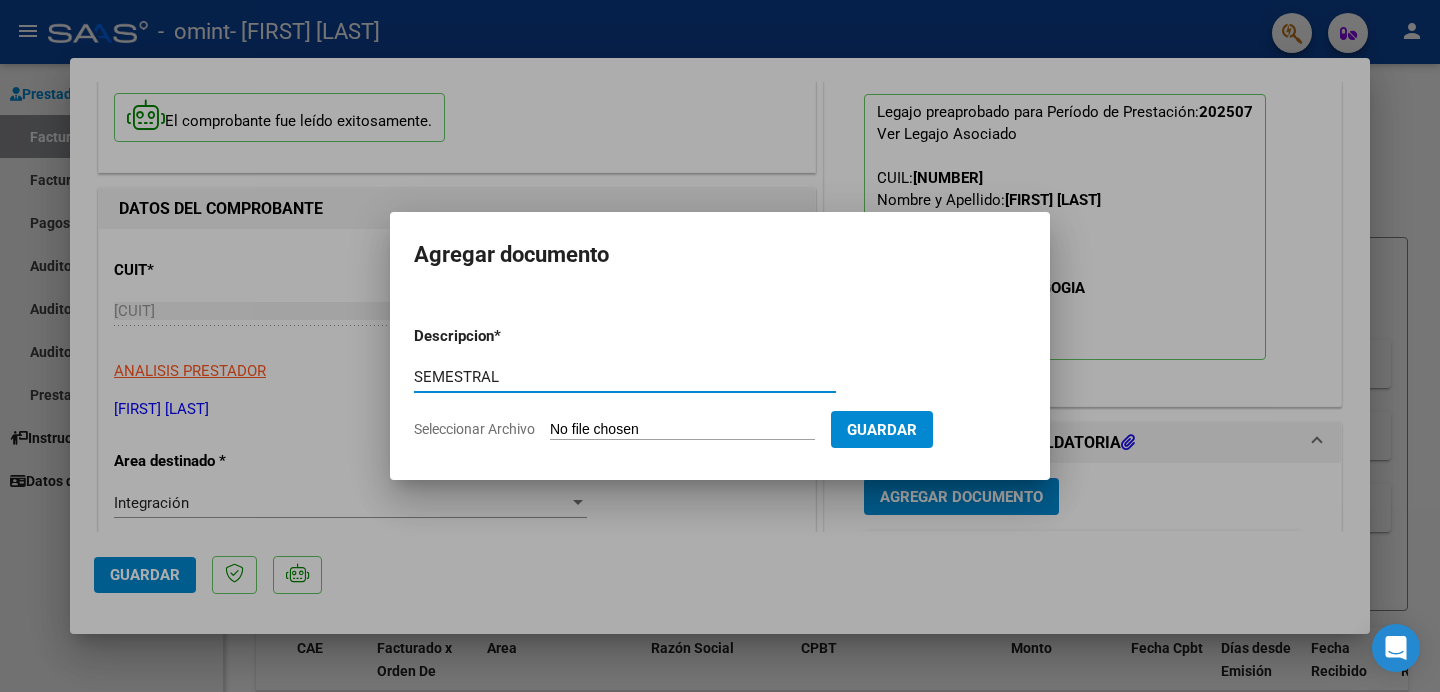 type on "SEMESTRAL" 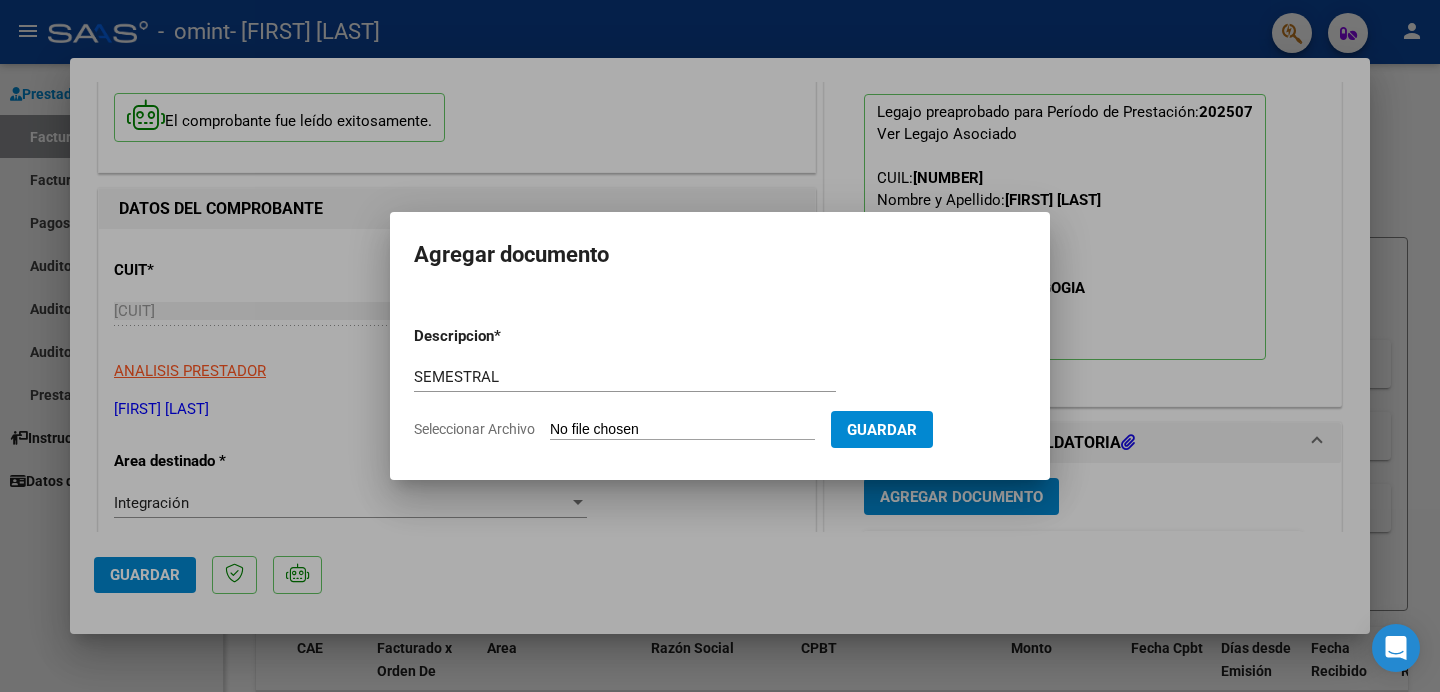 type on "C:\fakepath\INFORME EVOLUTIVO MEDIO [FIRST] [LAST].pdf" 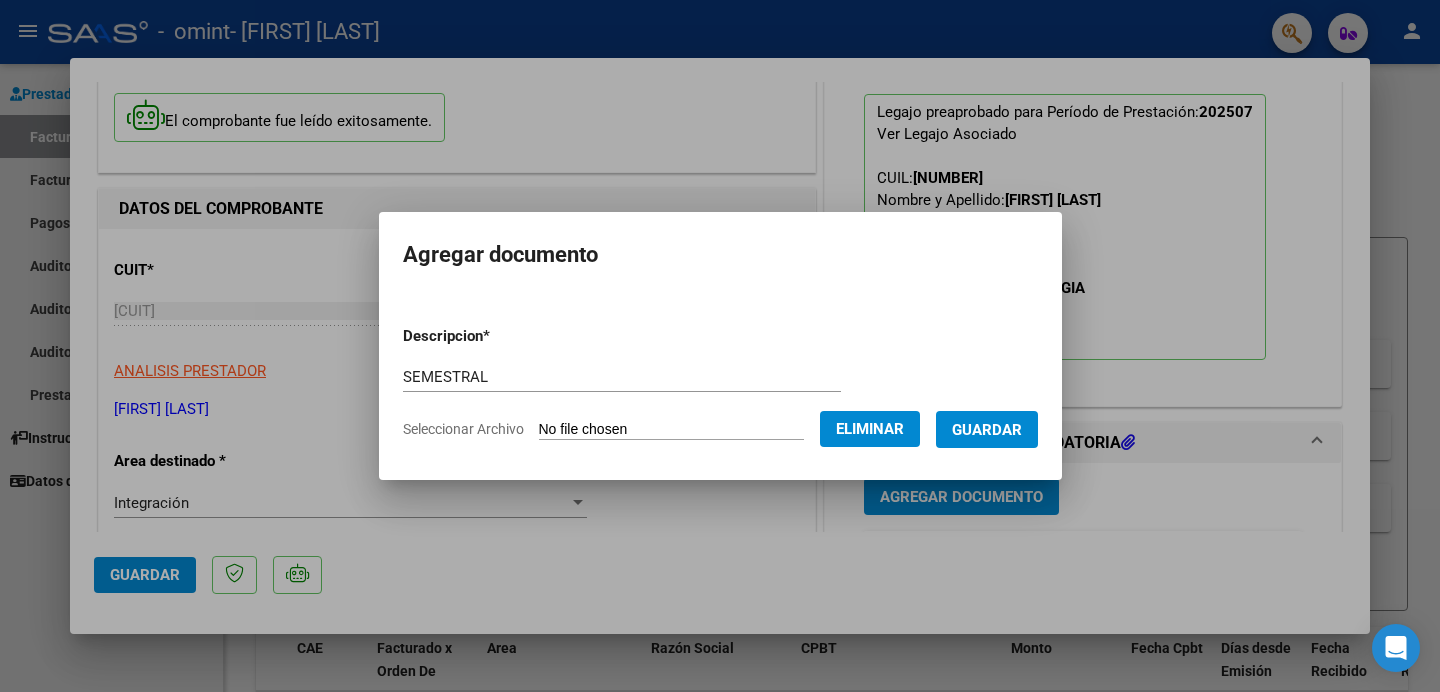 click on "Guardar" at bounding box center [987, 429] 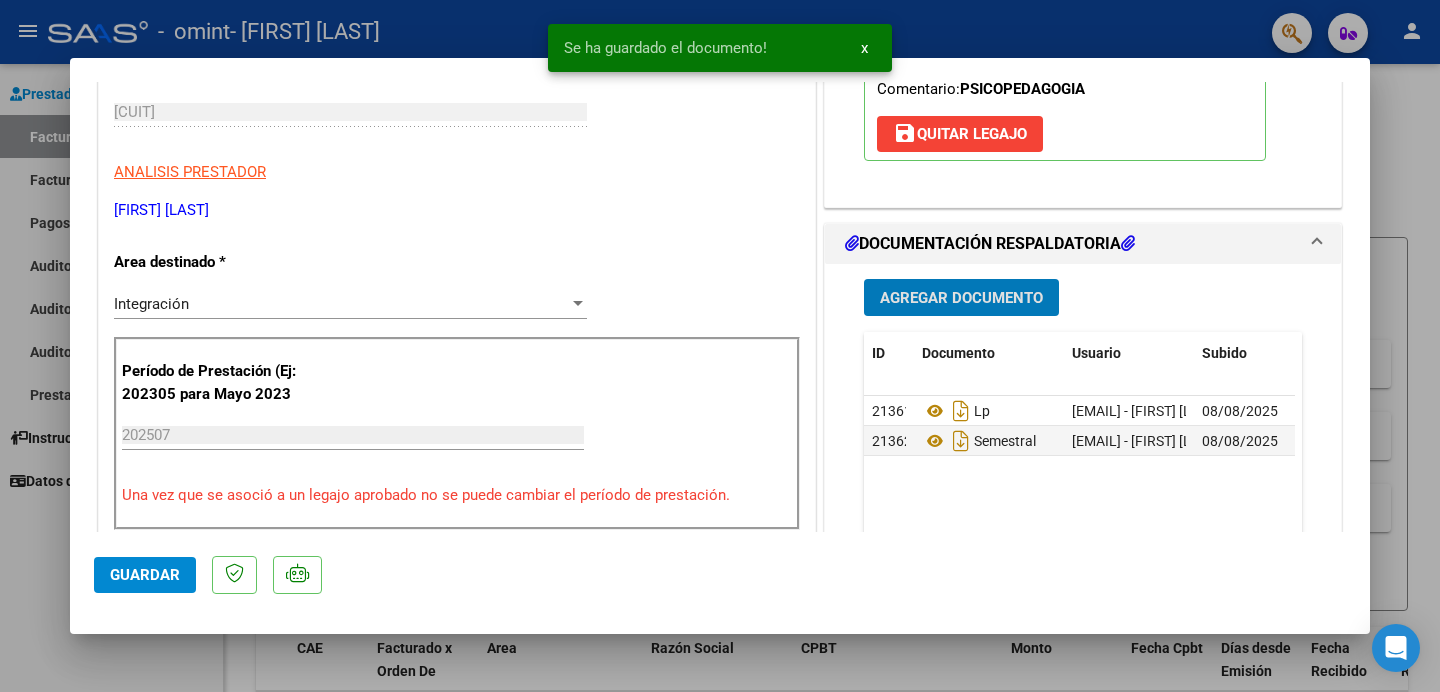 scroll, scrollTop: 344, scrollLeft: 0, axis: vertical 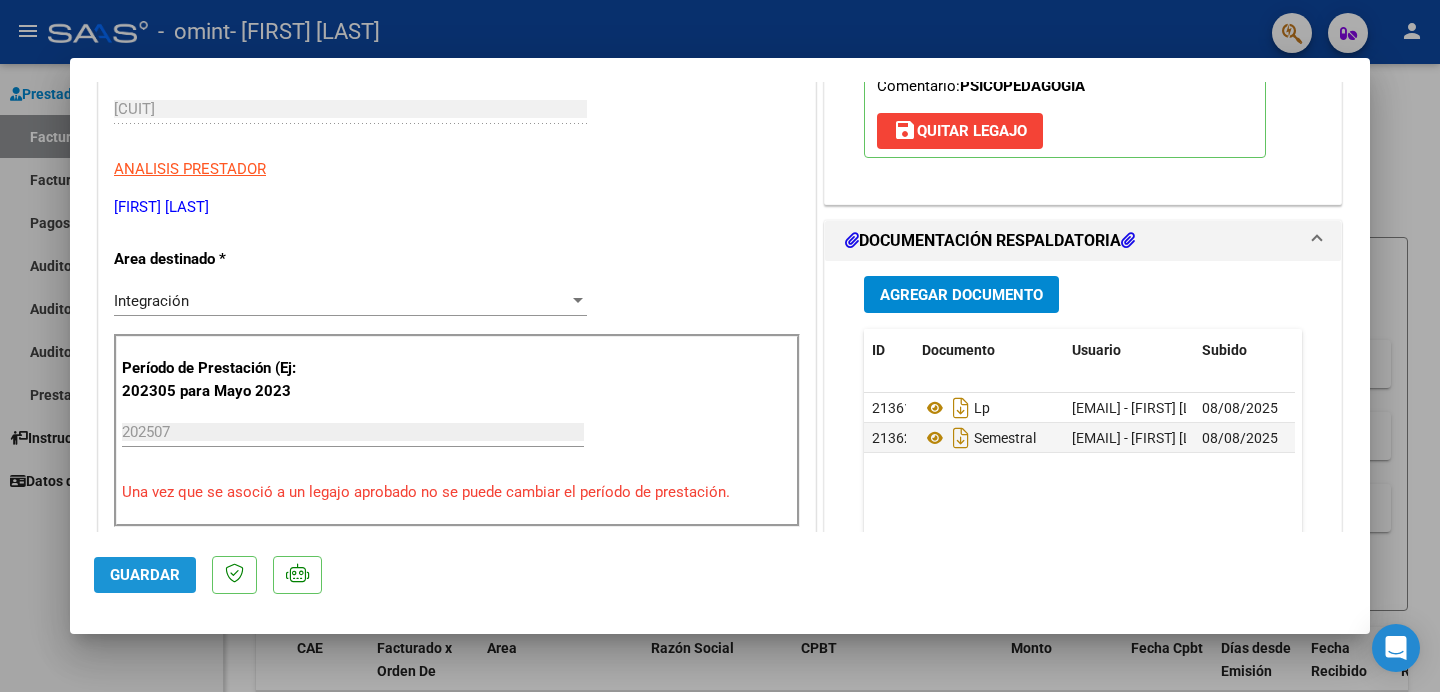 click on "Guardar" 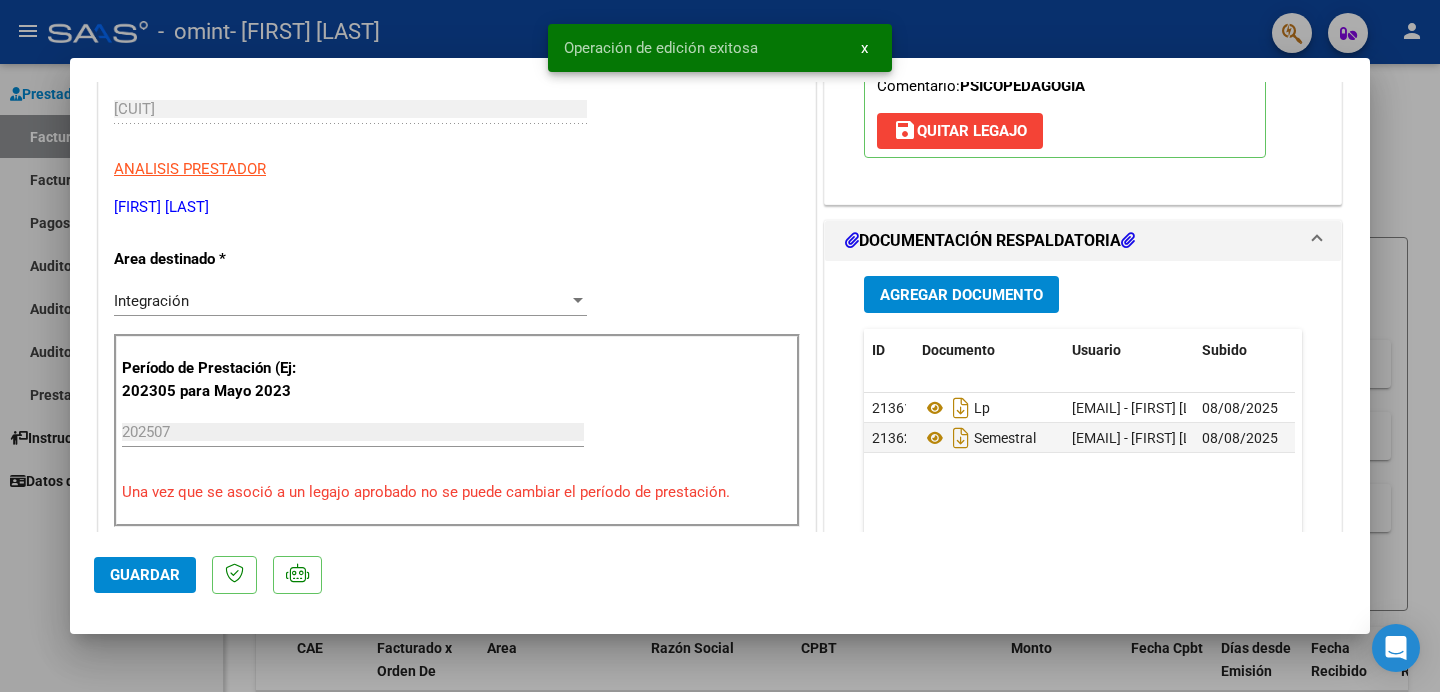 click on "Guardar" 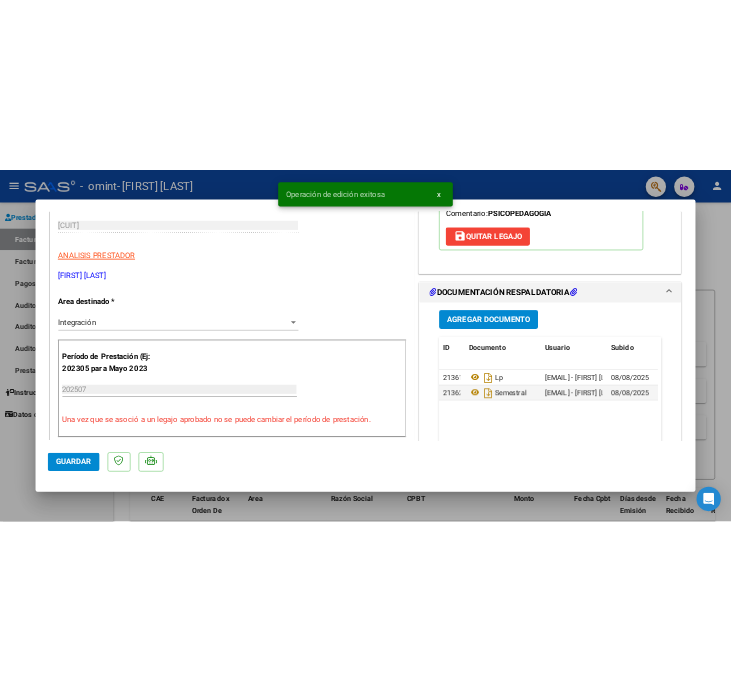 scroll, scrollTop: 0, scrollLeft: 0, axis: both 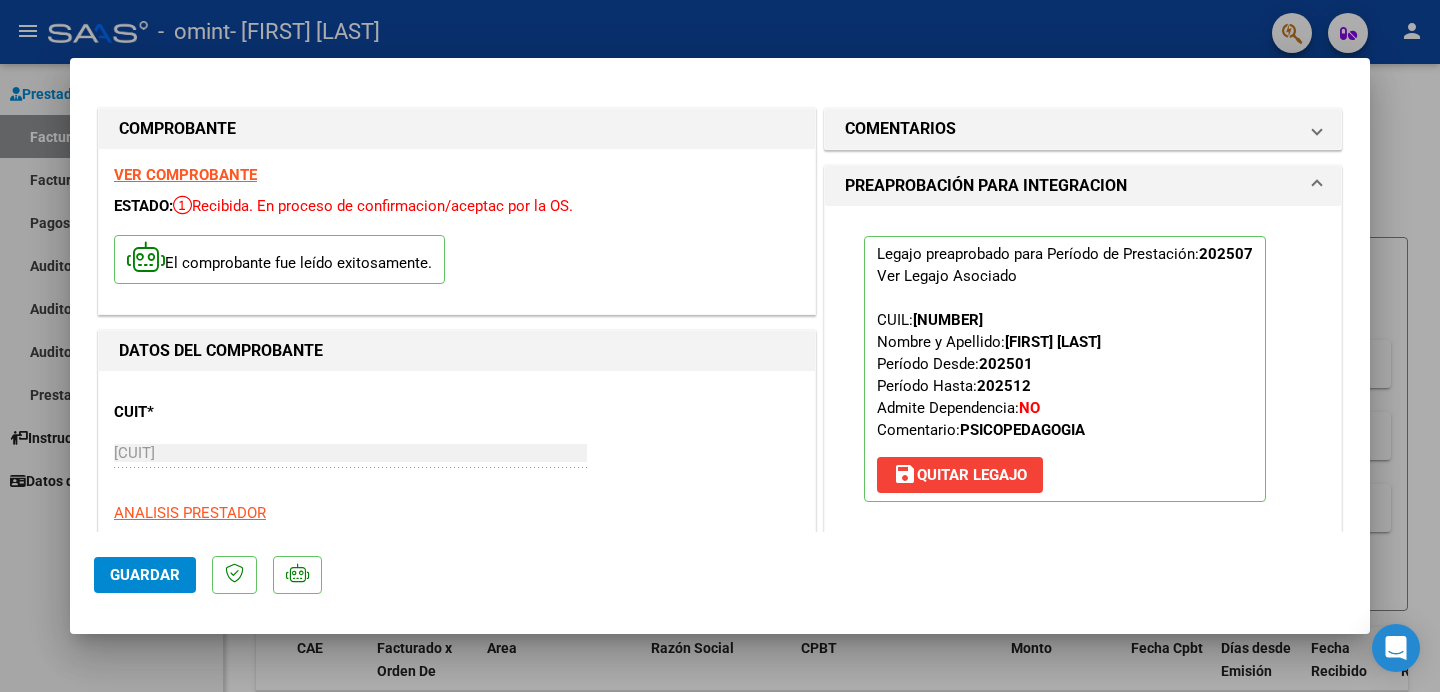 click at bounding box center (720, 346) 